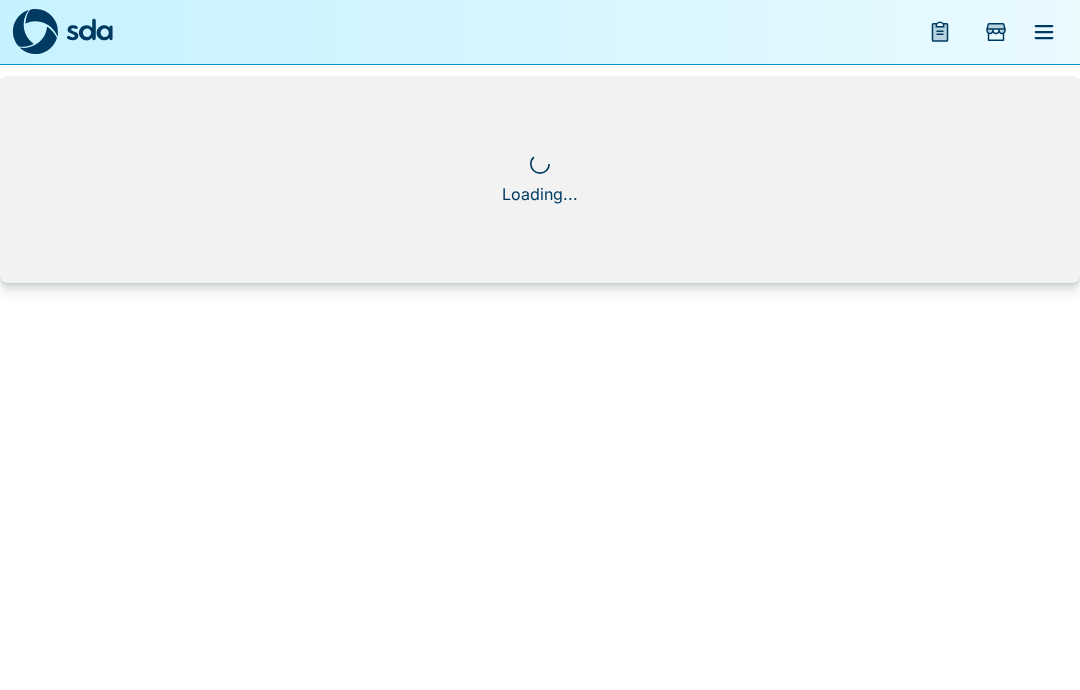scroll, scrollTop: 0, scrollLeft: 0, axis: both 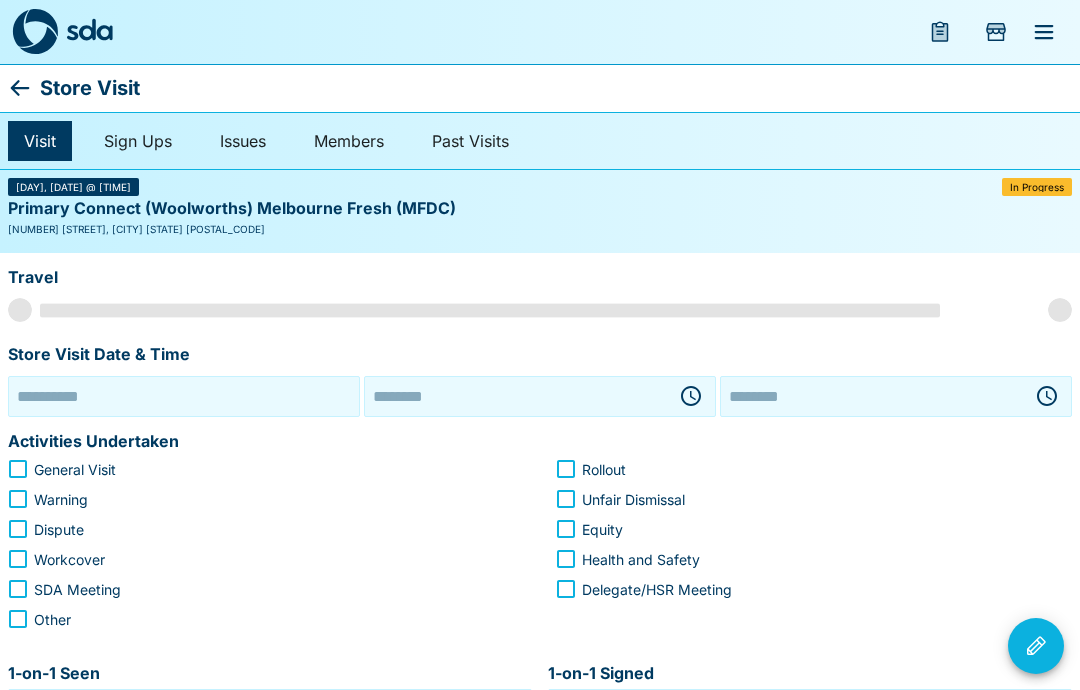 type on "**********" 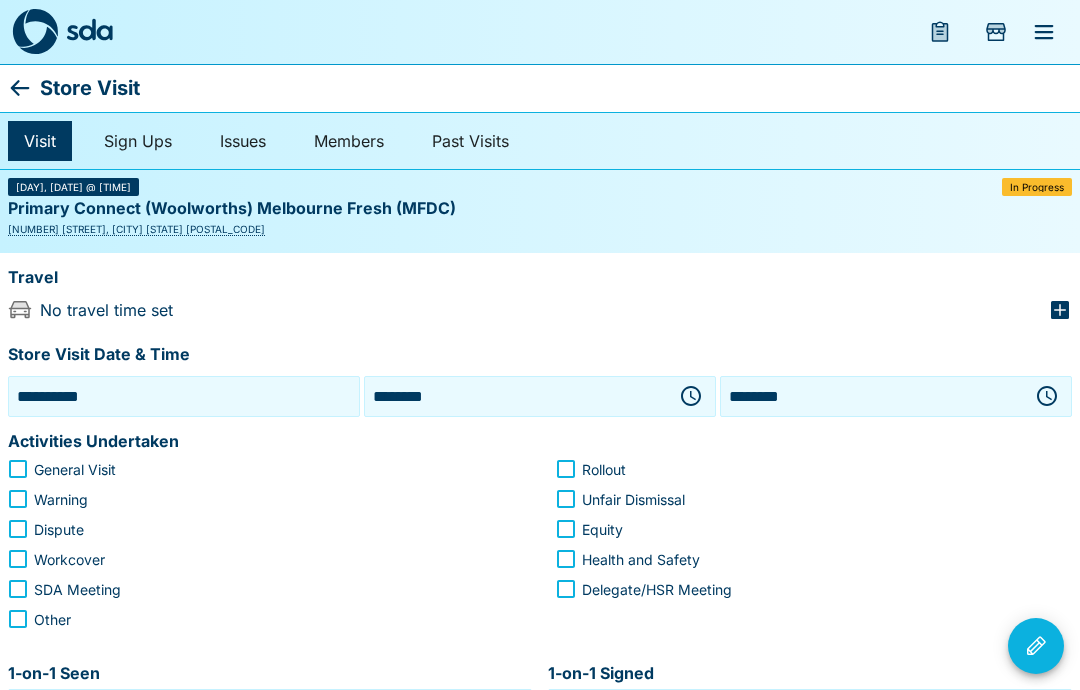 click 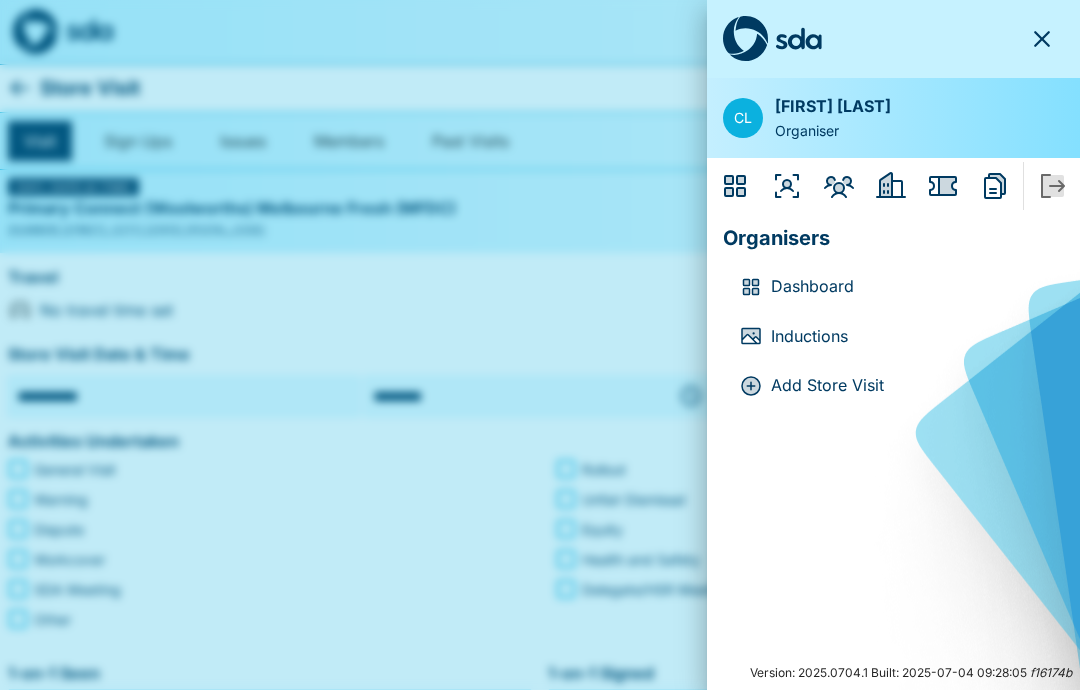 click 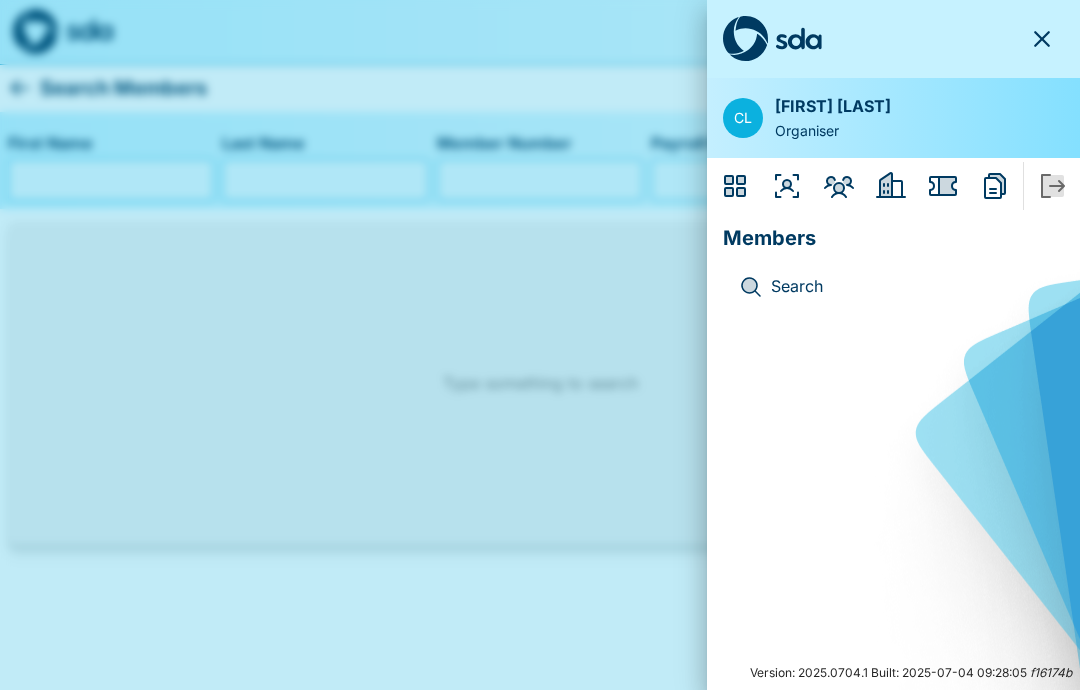 click 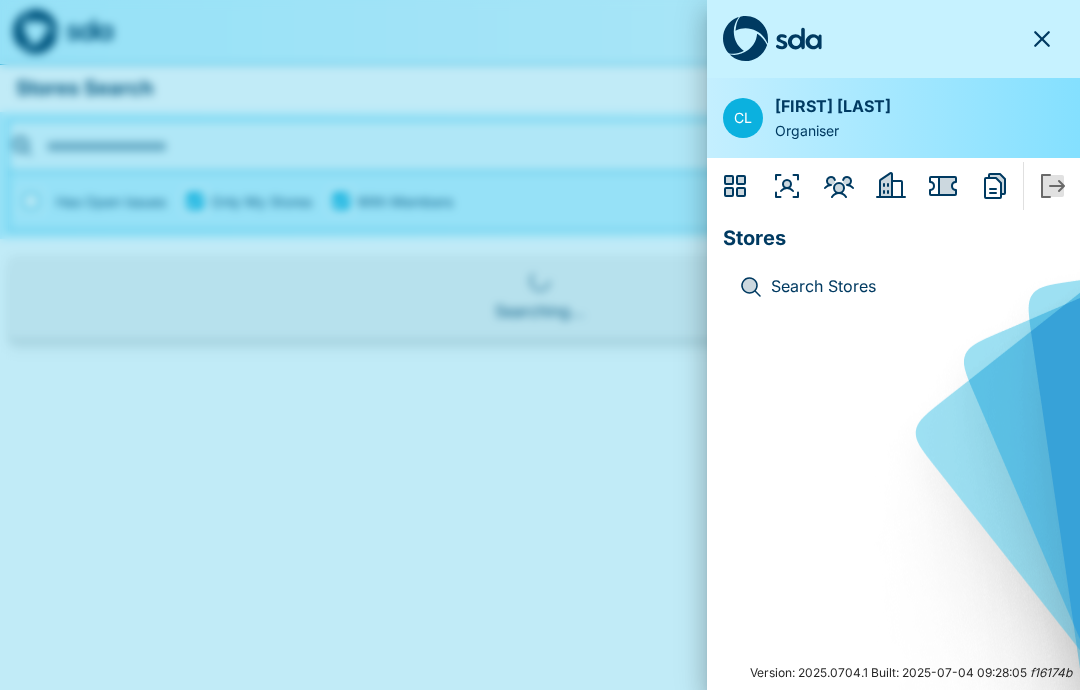 click on "Search Stores" at bounding box center [909, 287] 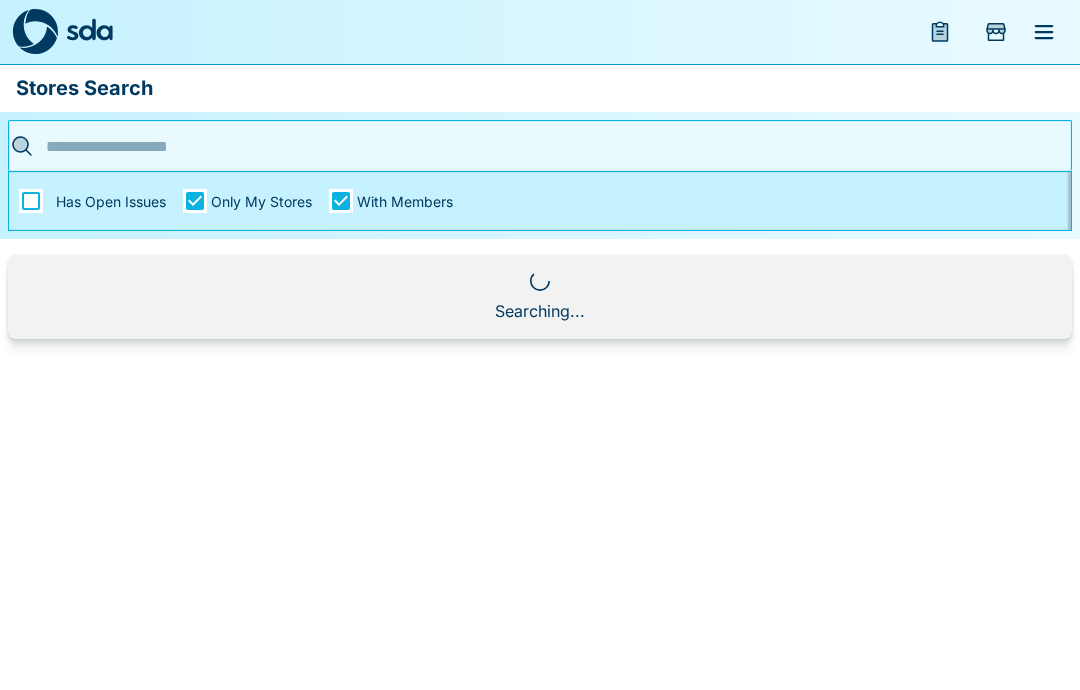 click at bounding box center (534, 146) 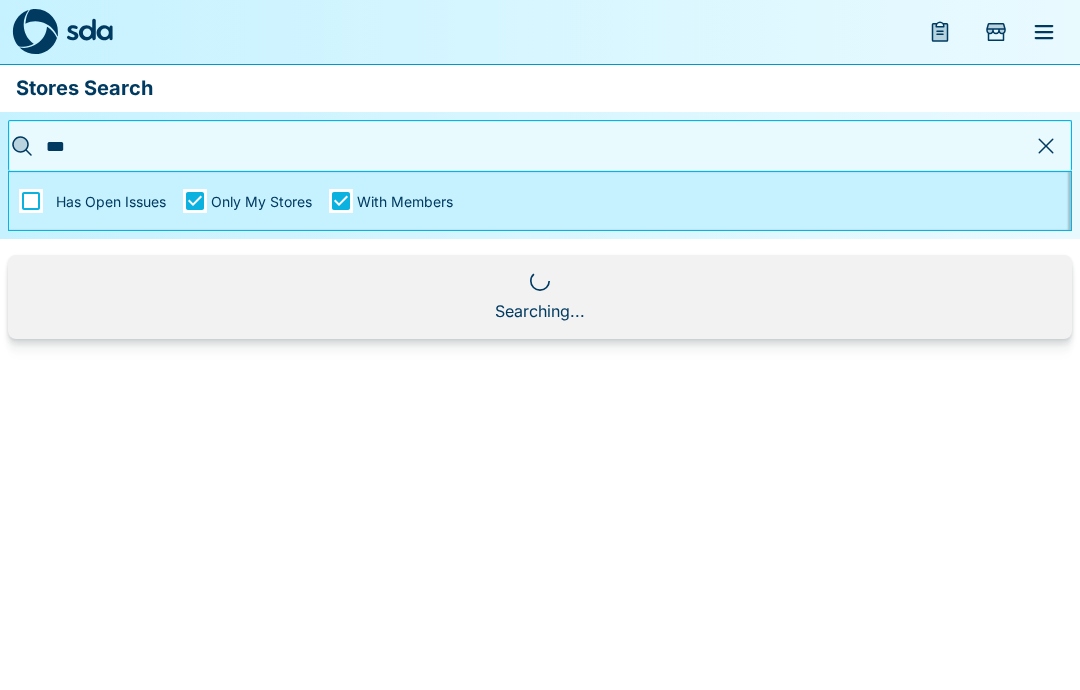 type on "****" 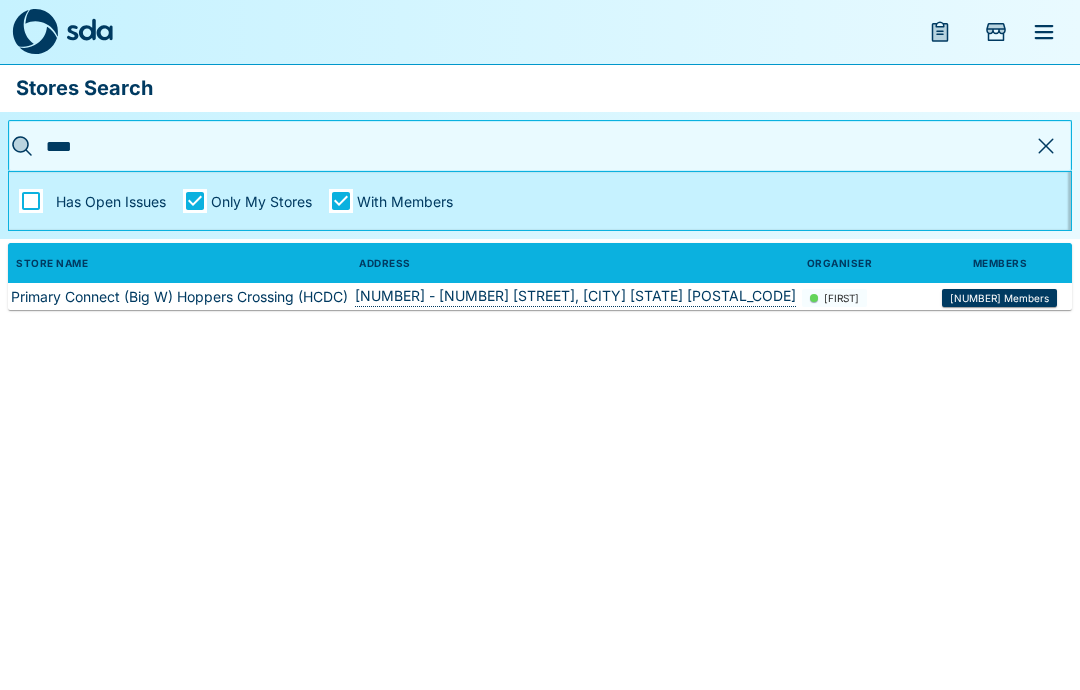 click on "[NUMBER] Members" at bounding box center (999, 298) 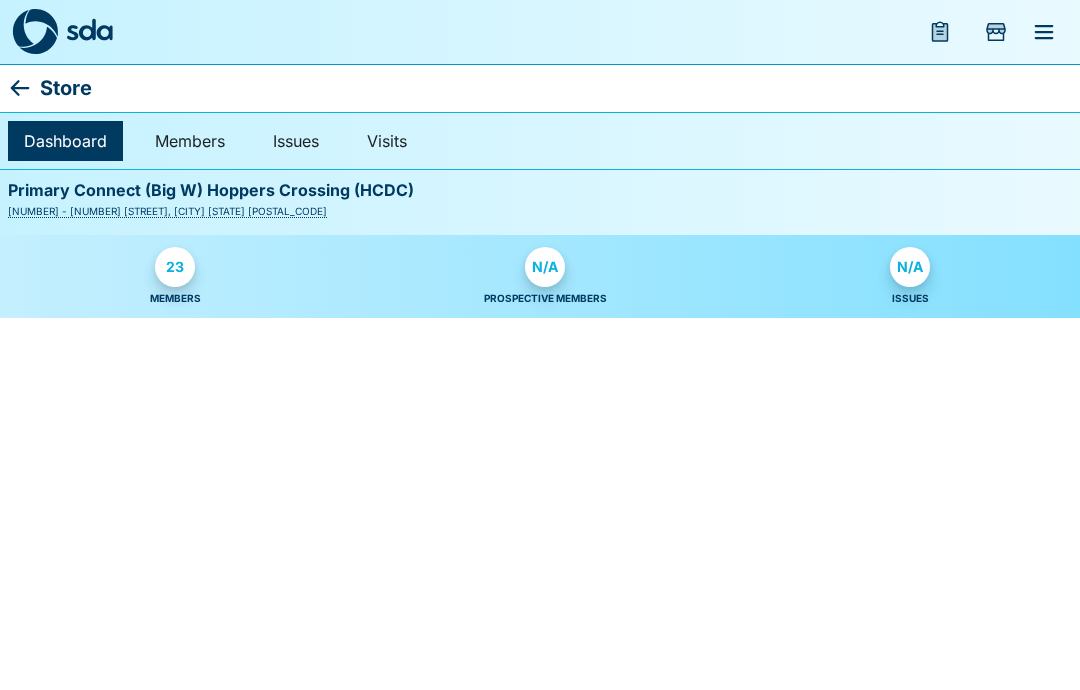 click on "23" at bounding box center (175, 267) 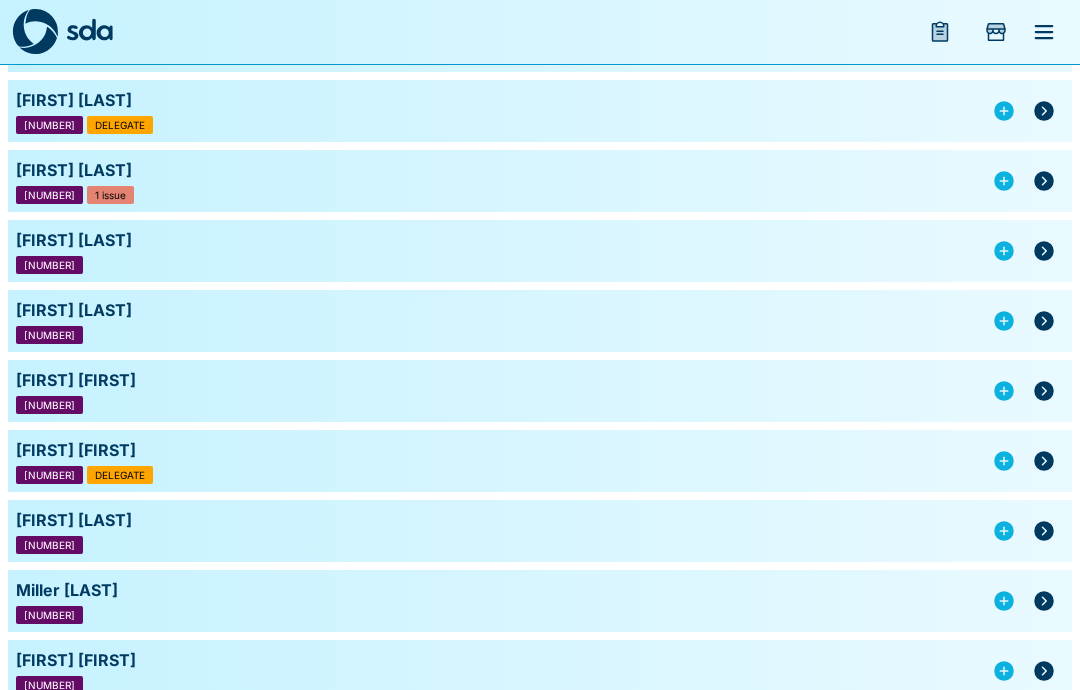 scroll, scrollTop: 465, scrollLeft: 0, axis: vertical 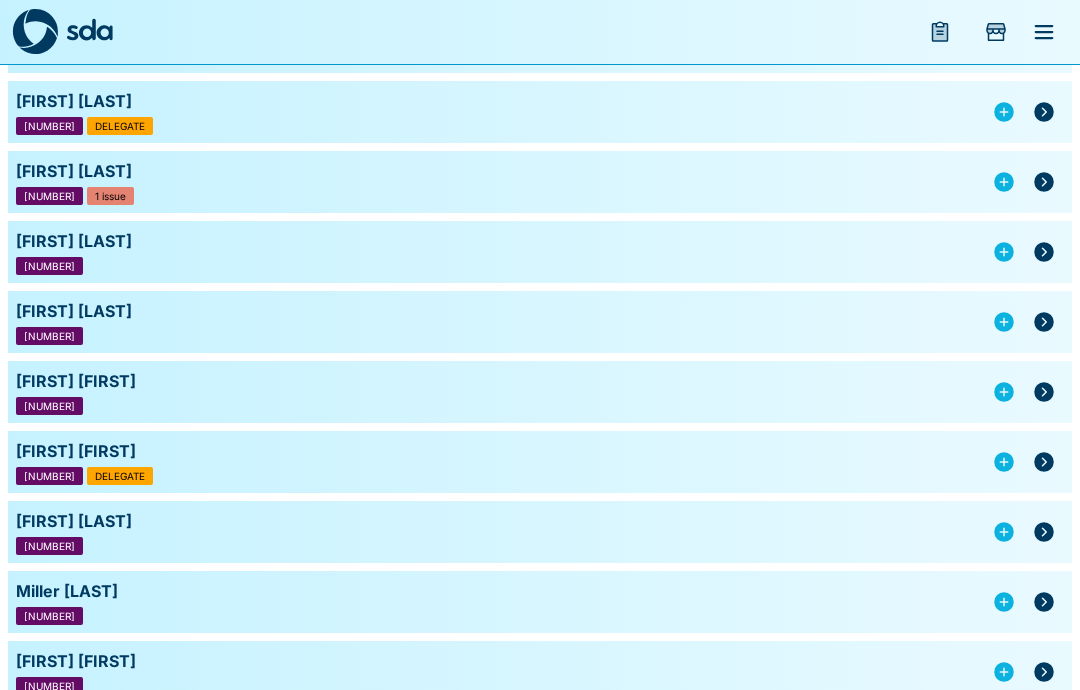 click 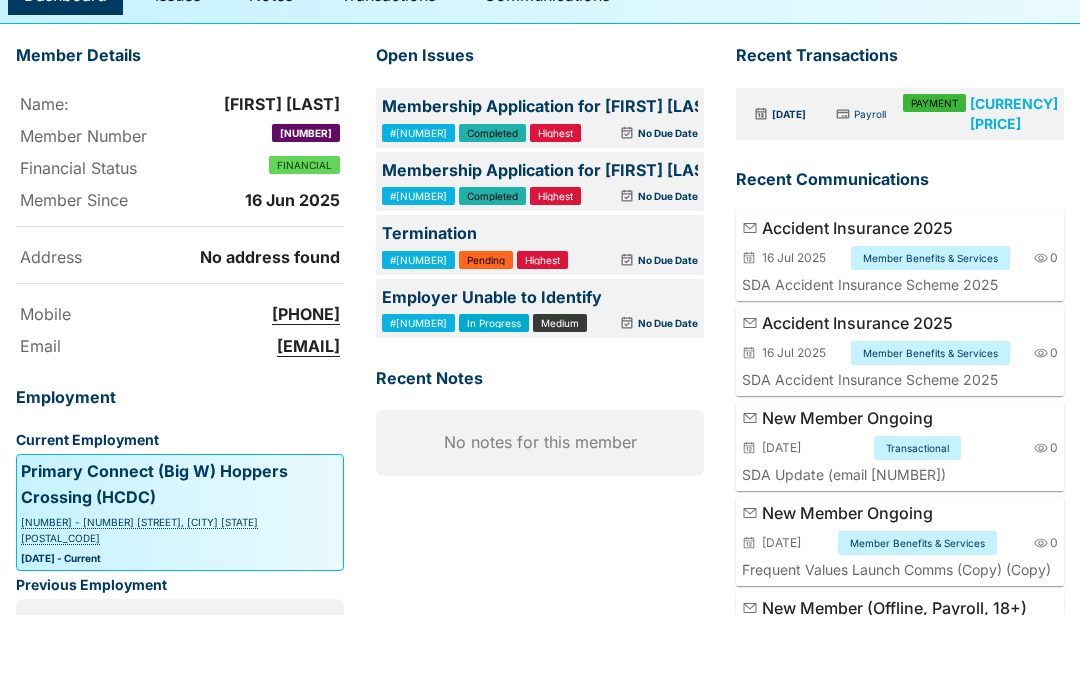 scroll, scrollTop: 0, scrollLeft: 0, axis: both 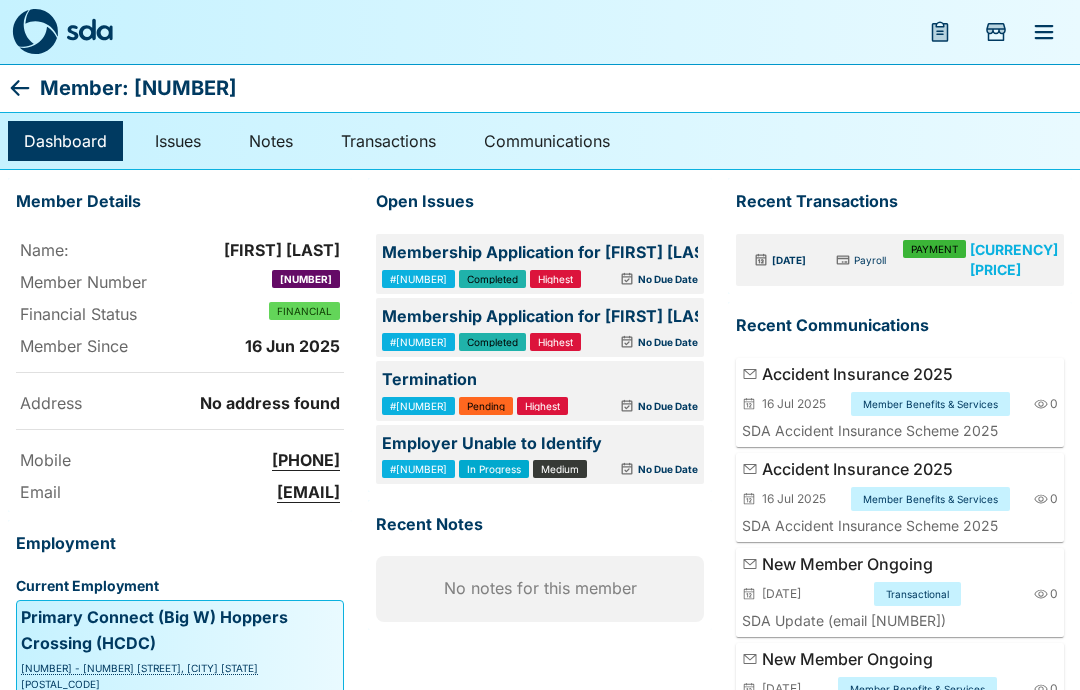 click 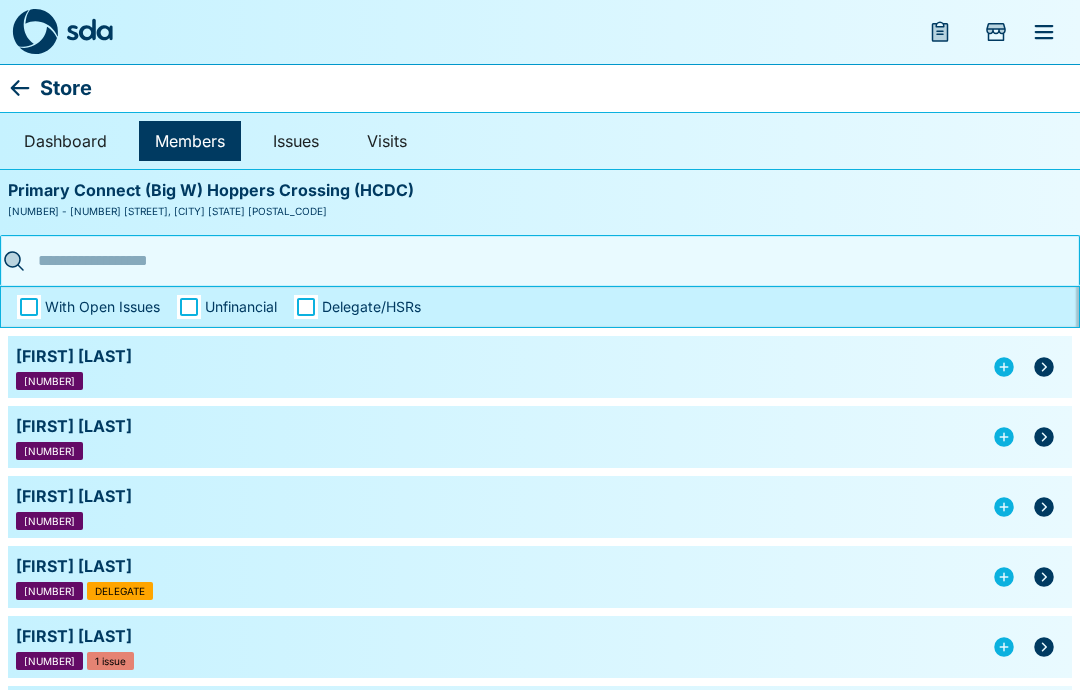scroll, scrollTop: 1, scrollLeft: 0, axis: vertical 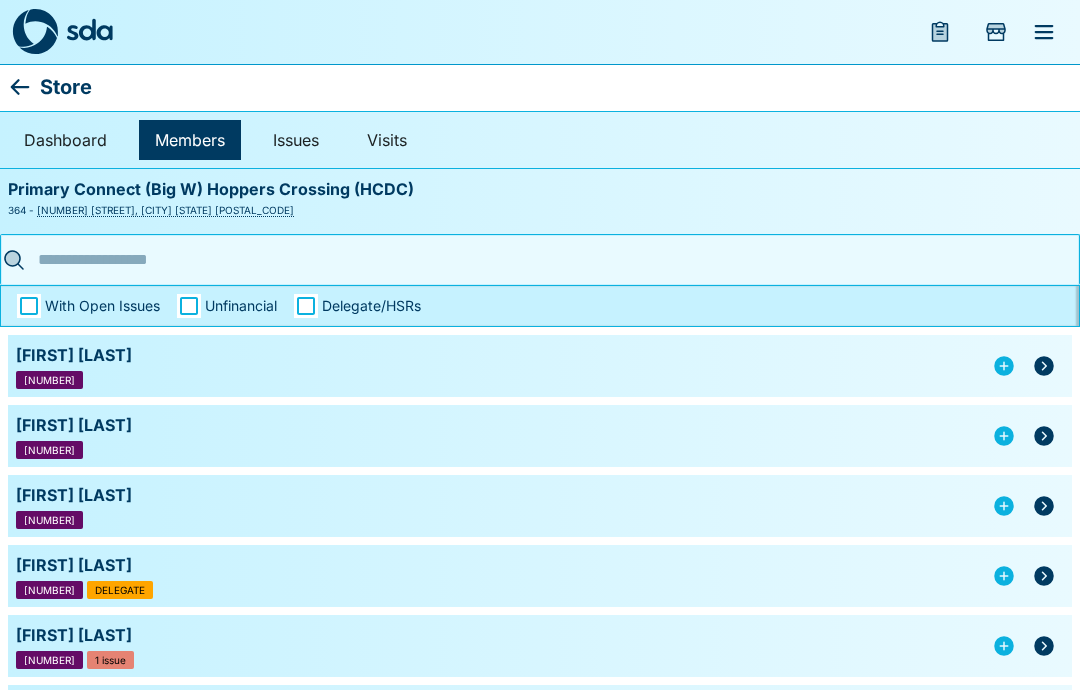 click on "[FIRST] [LAST] [NUMBER]" at bounding box center (540, 366) 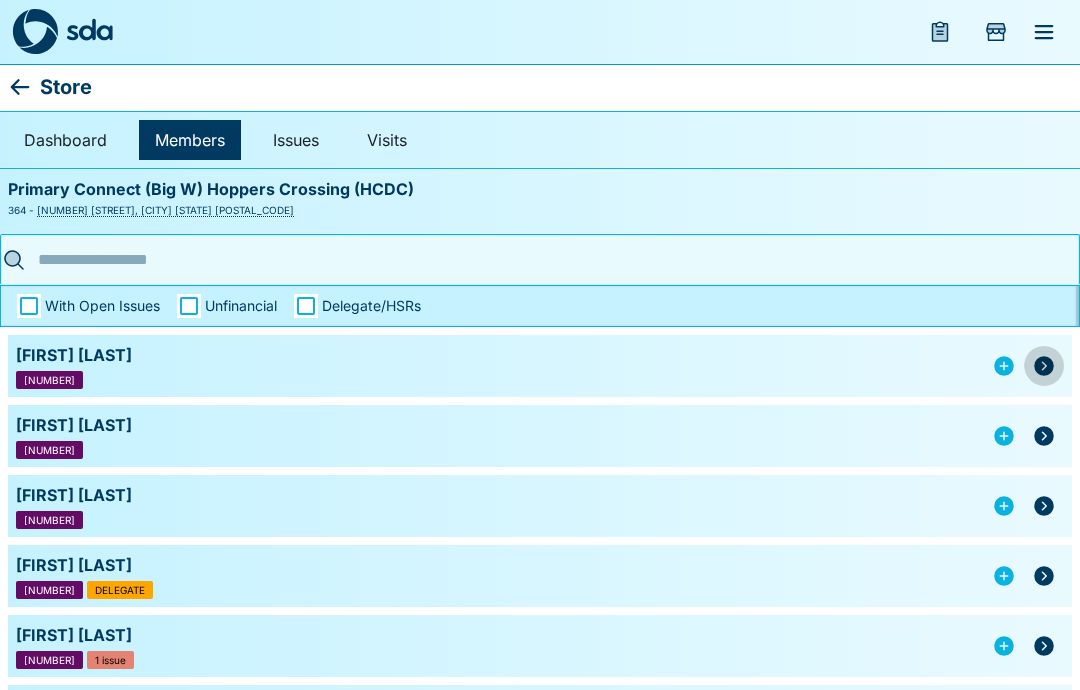 click 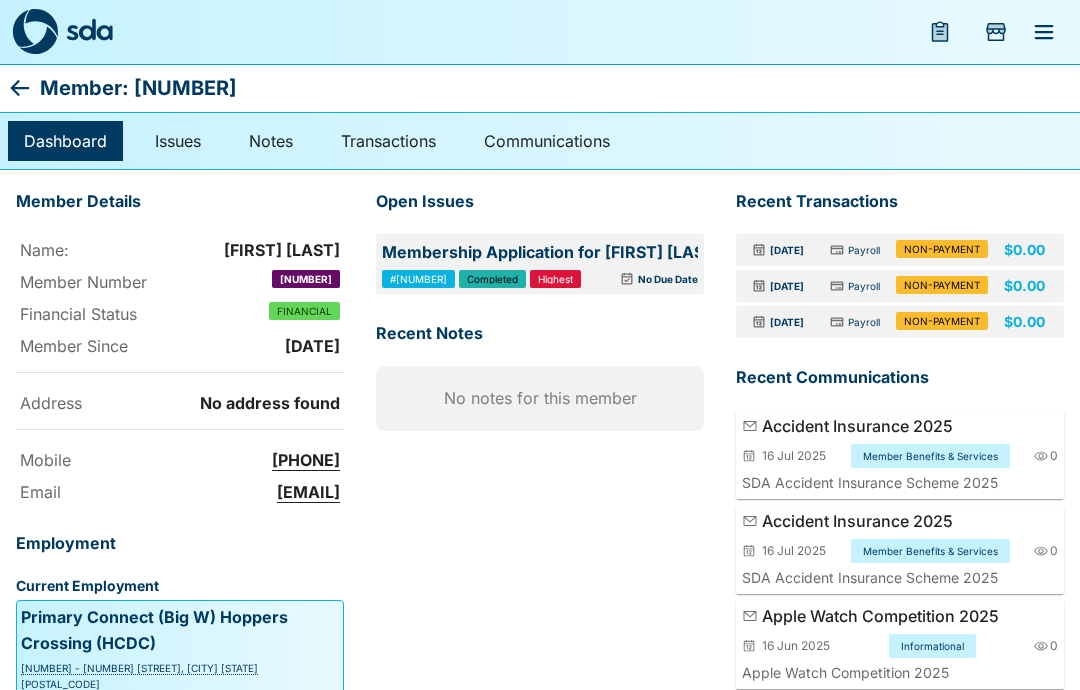 scroll, scrollTop: 9, scrollLeft: 0, axis: vertical 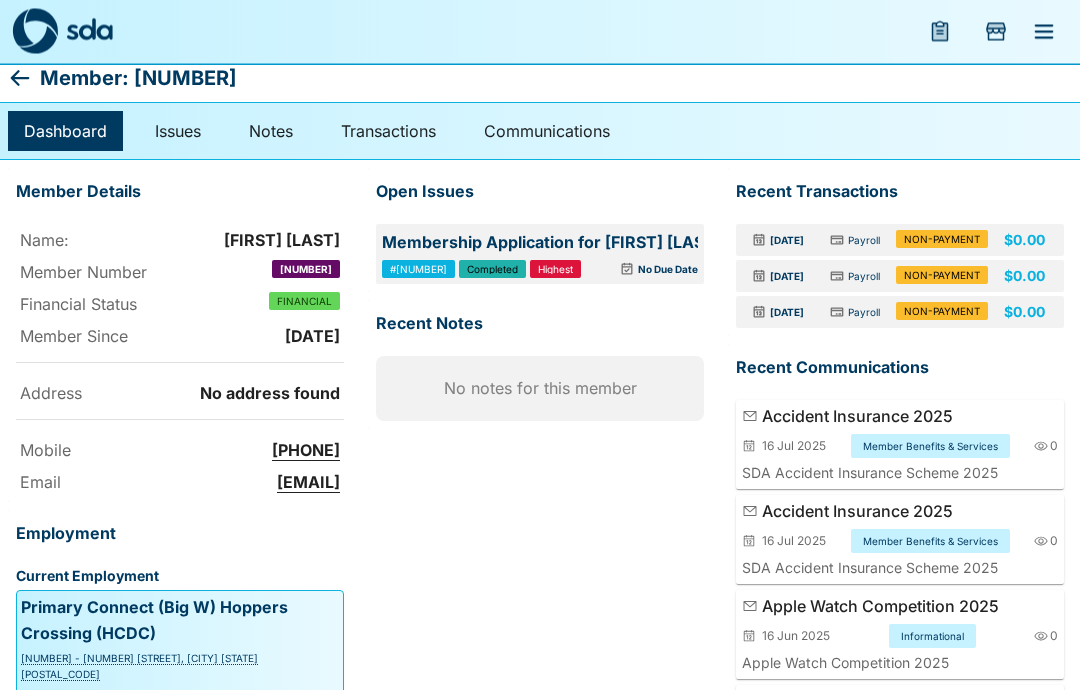 click 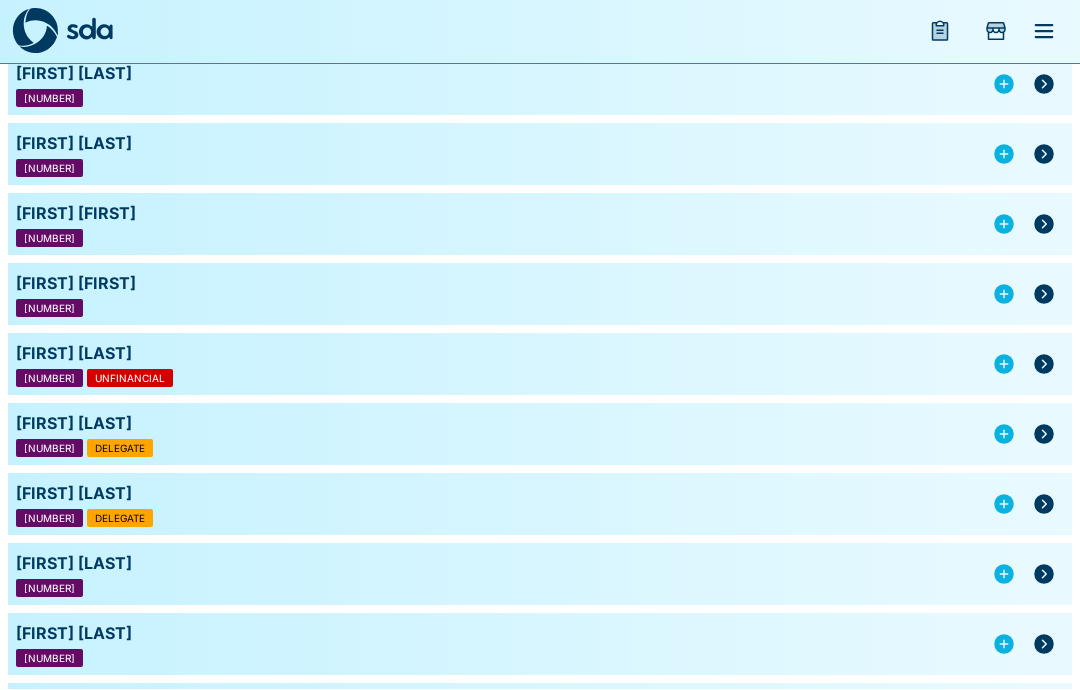 scroll, scrollTop: 1123, scrollLeft: 0, axis: vertical 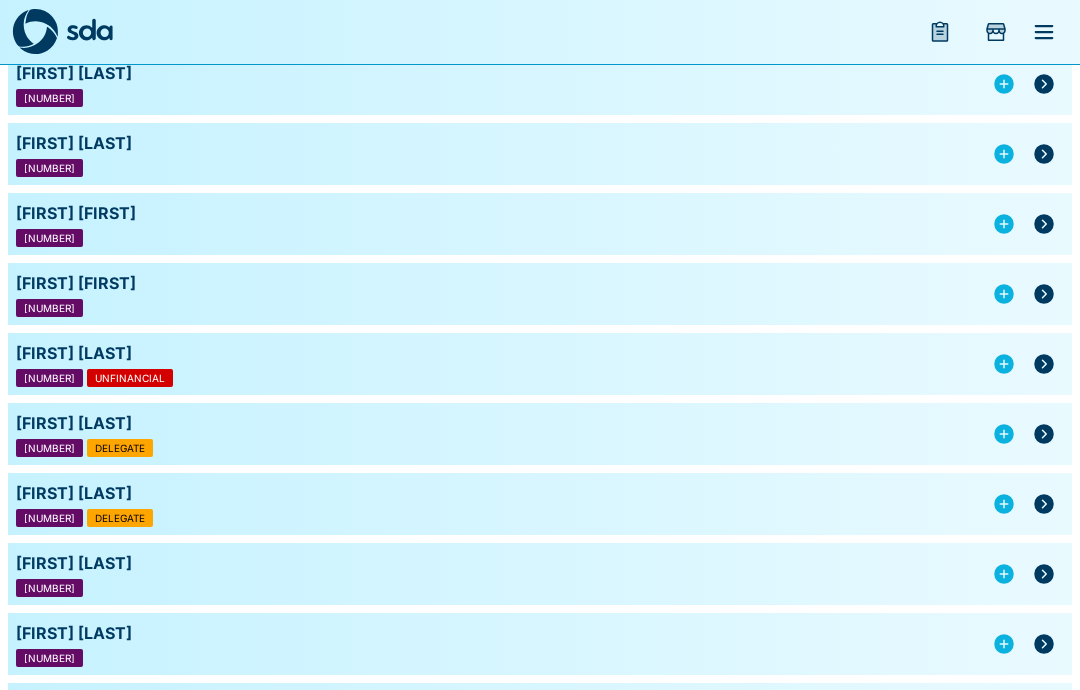 click at bounding box center [1044, 364] 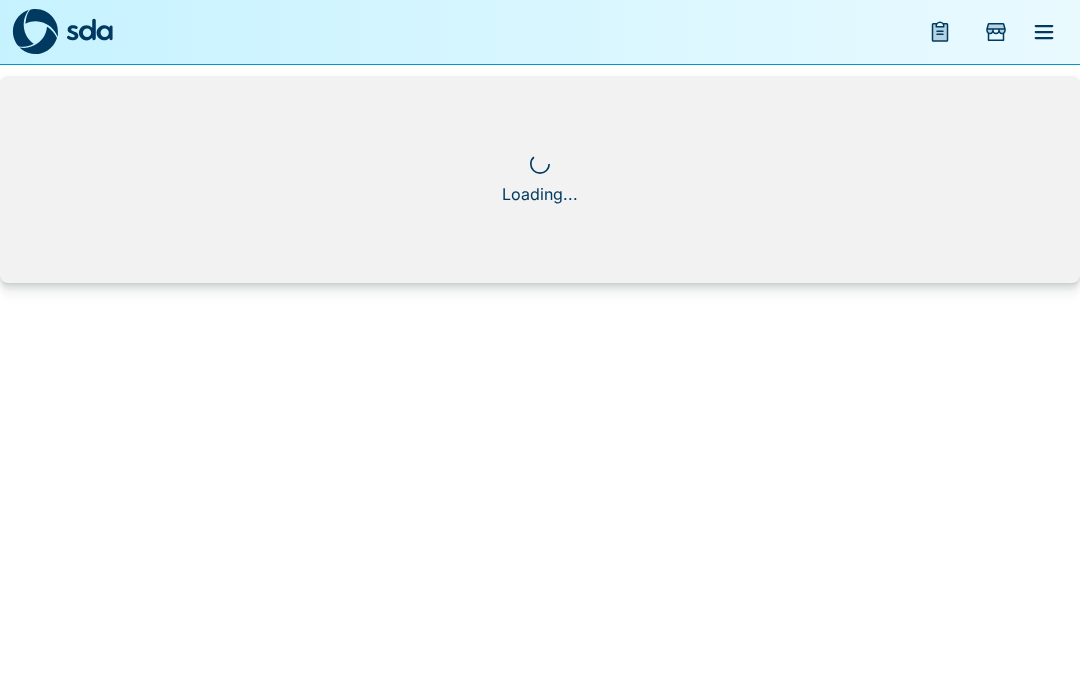 scroll, scrollTop: 0, scrollLeft: 0, axis: both 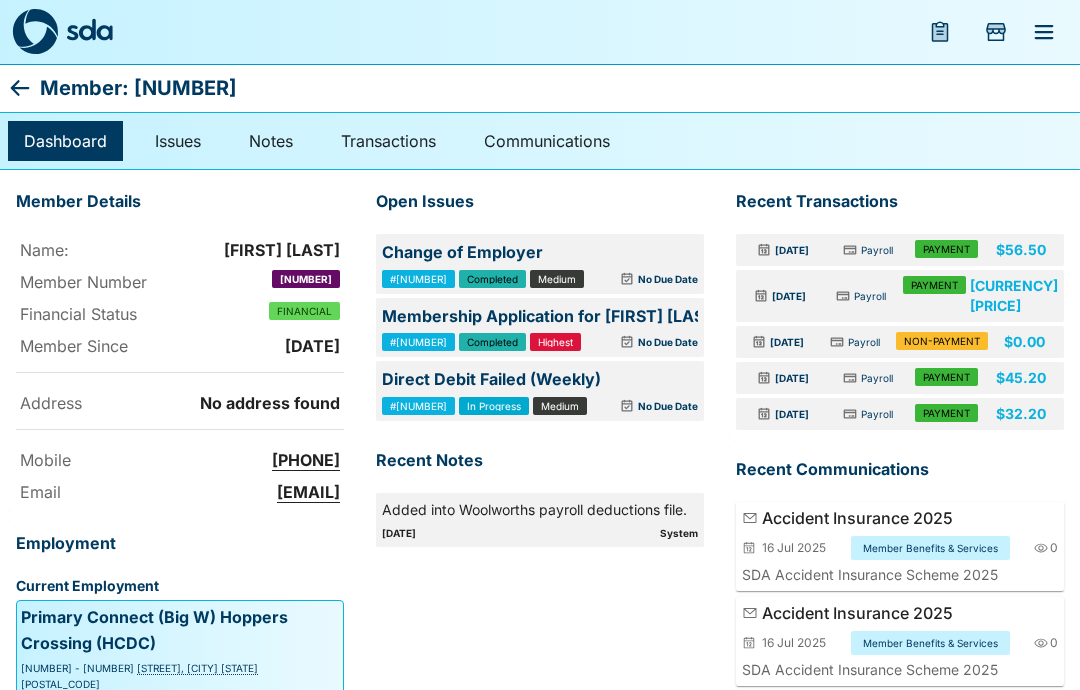 click 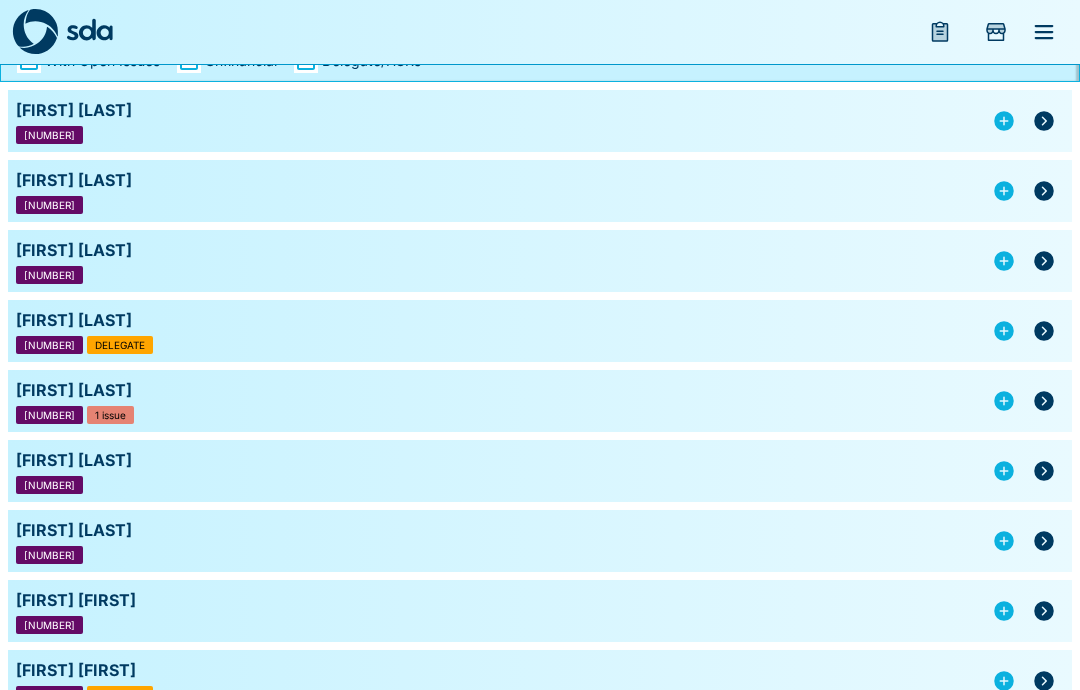 scroll, scrollTop: 0, scrollLeft: 0, axis: both 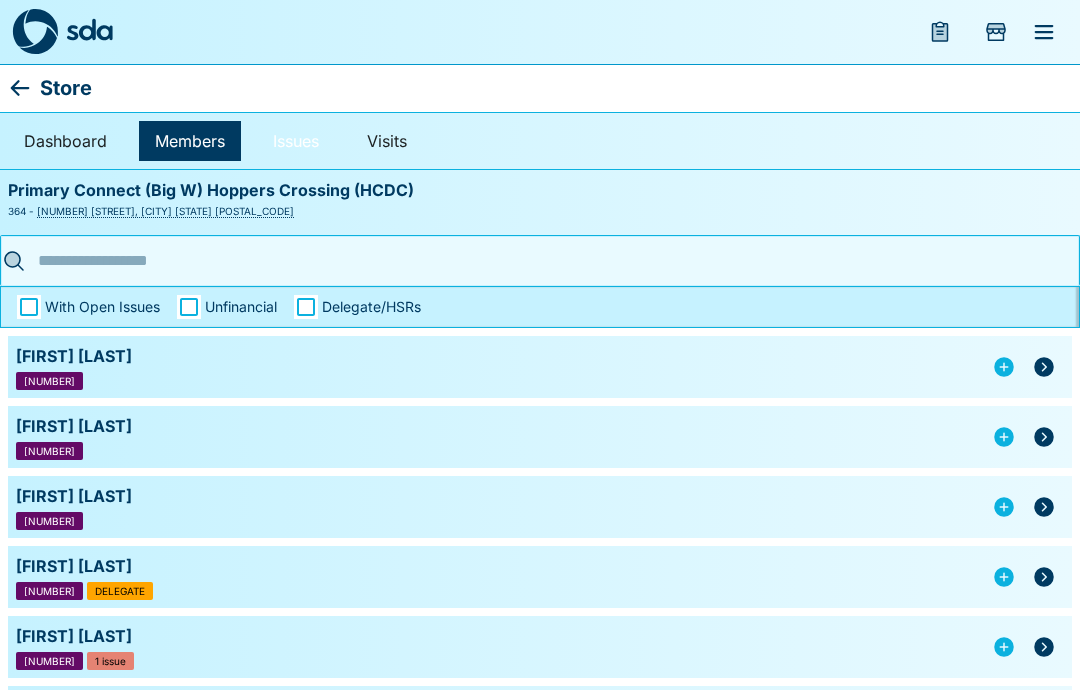 click on "Issues" at bounding box center (296, 141) 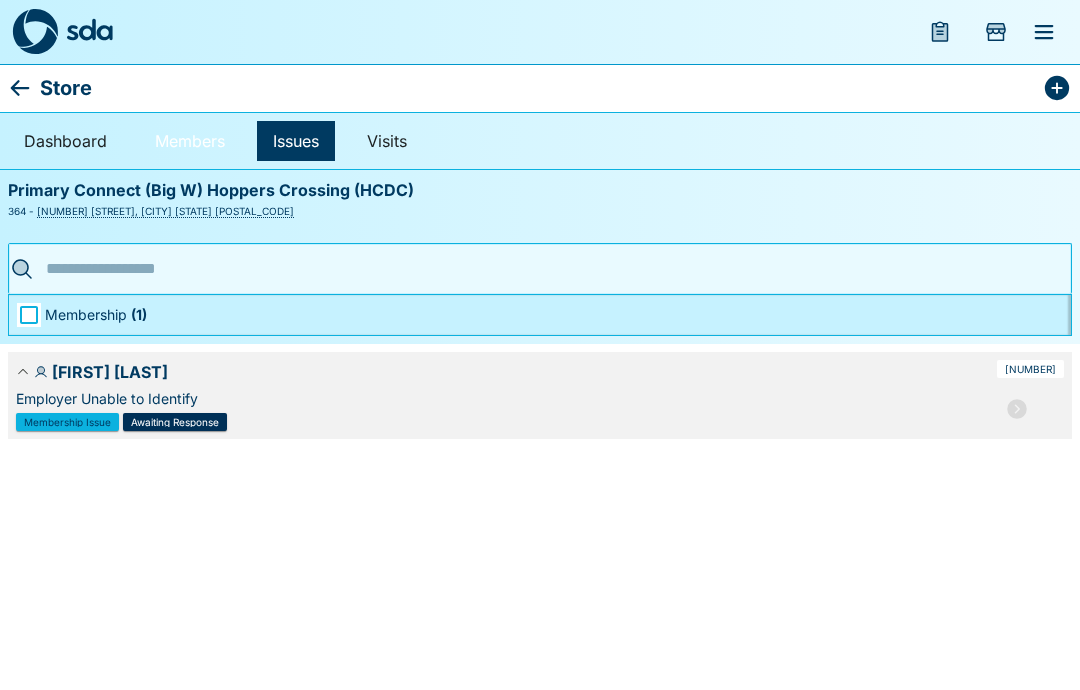 click on "Members" at bounding box center [190, 141] 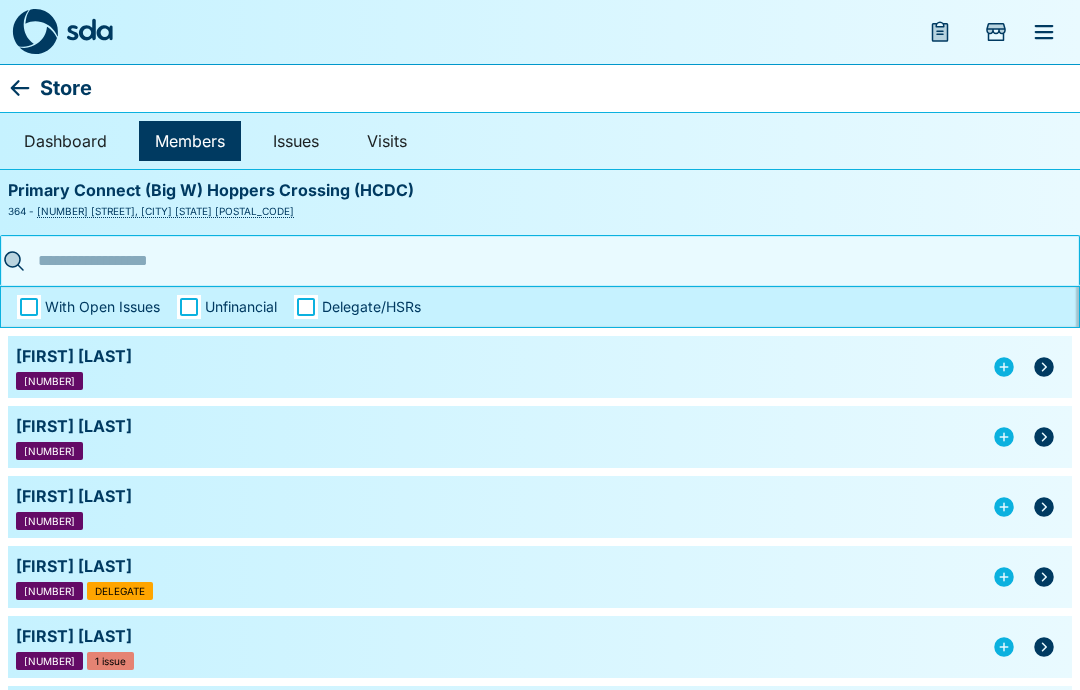 click 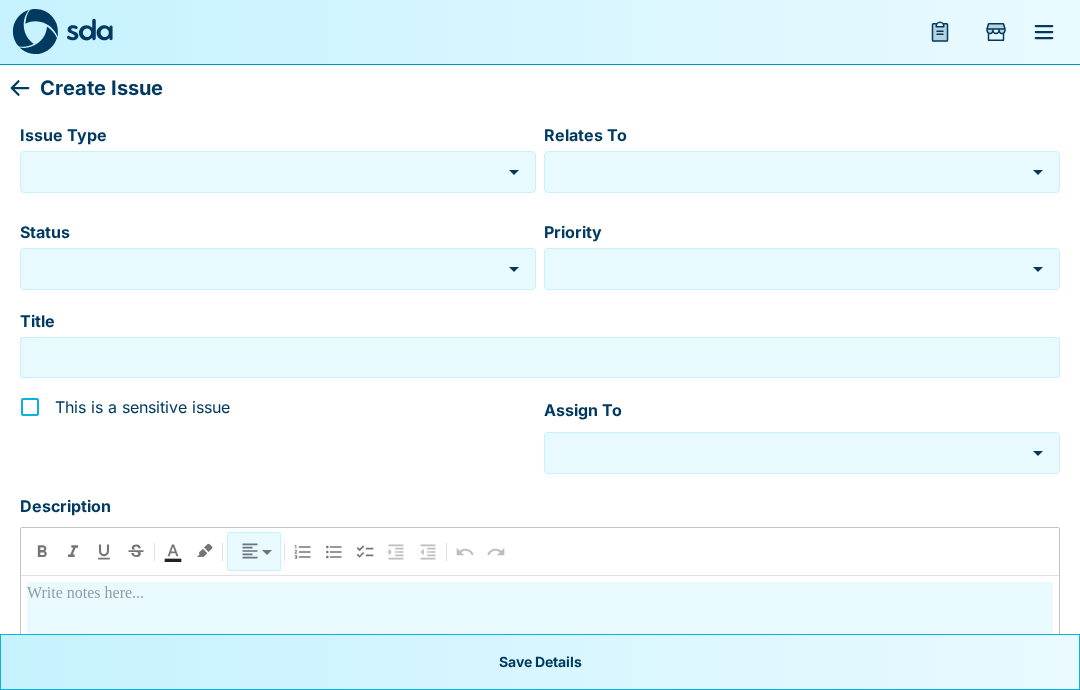 type on "******" 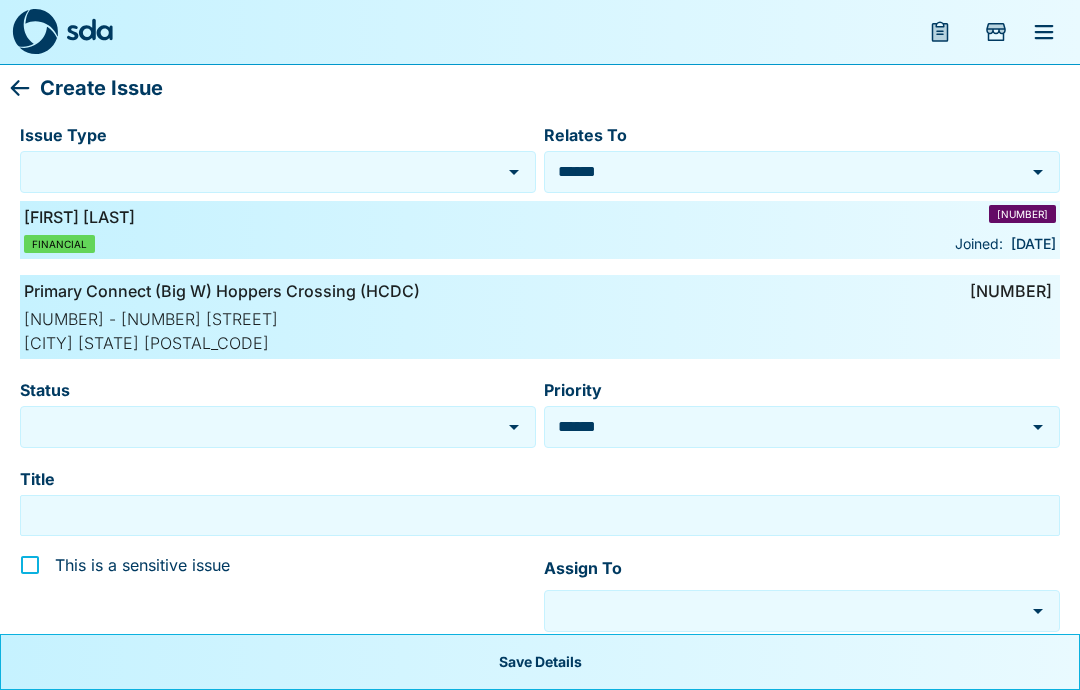 click 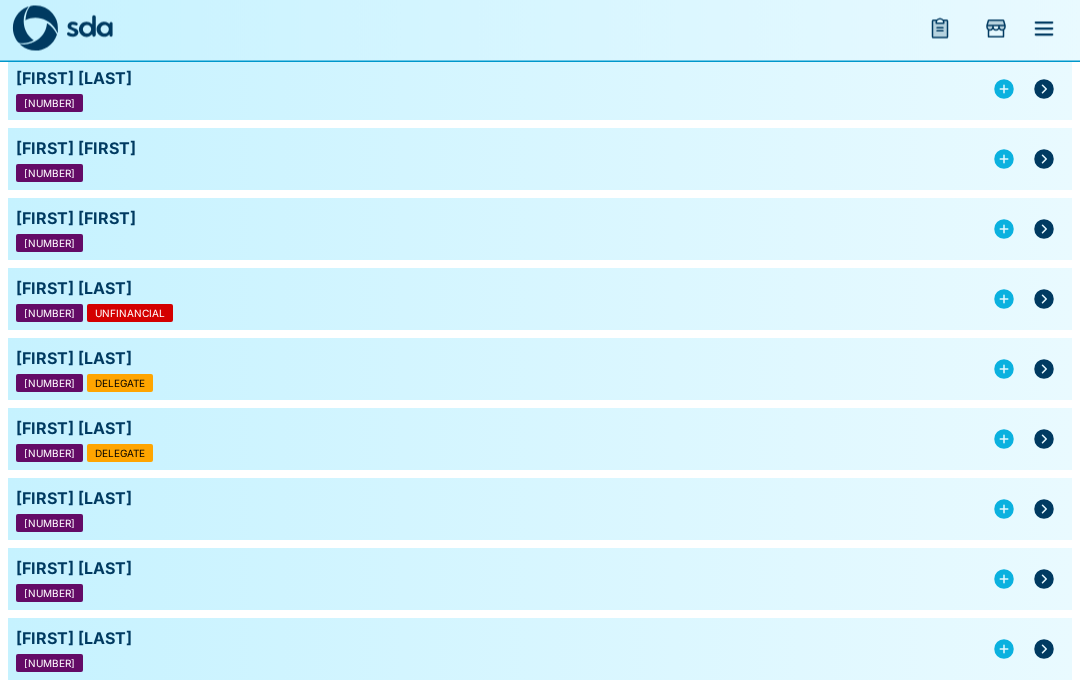 scroll, scrollTop: 1183, scrollLeft: 0, axis: vertical 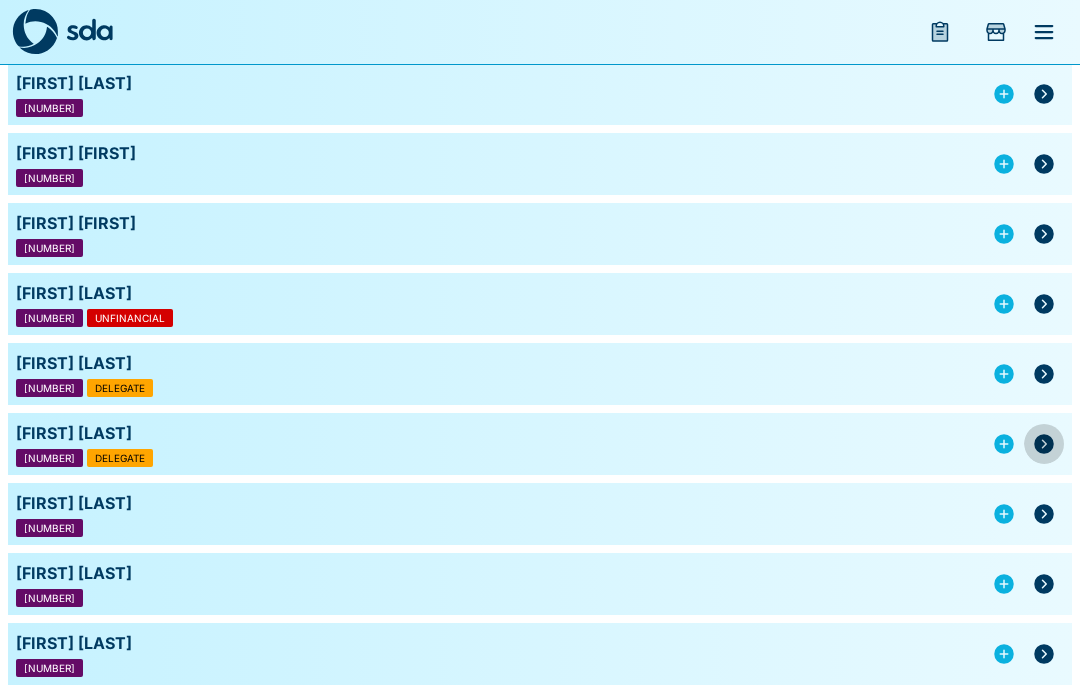 click 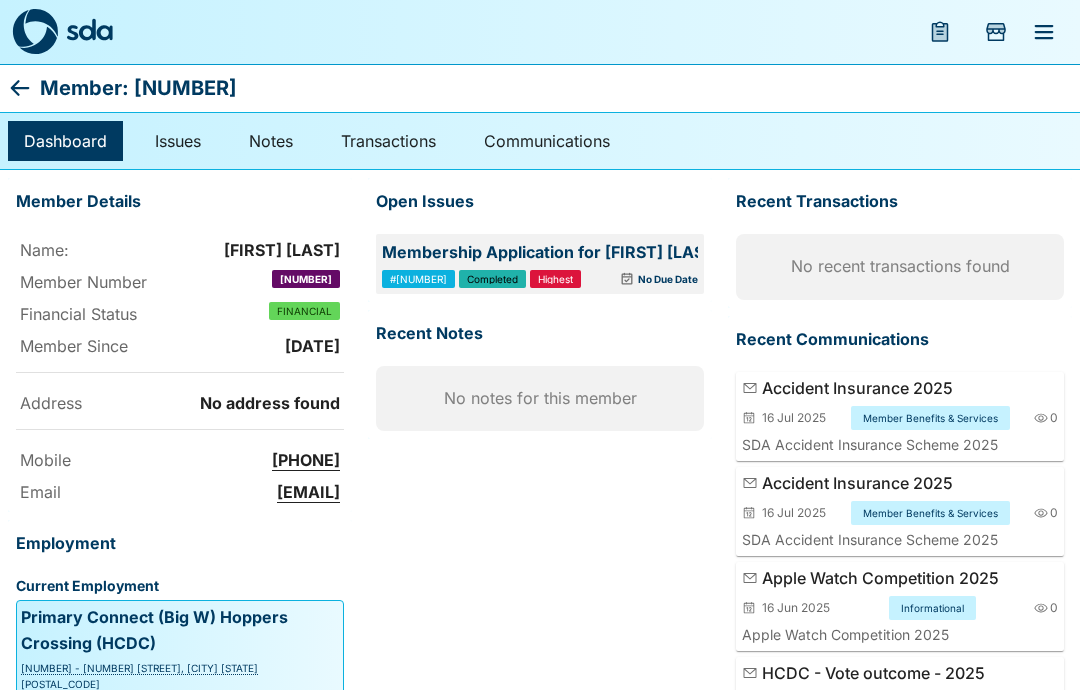 click 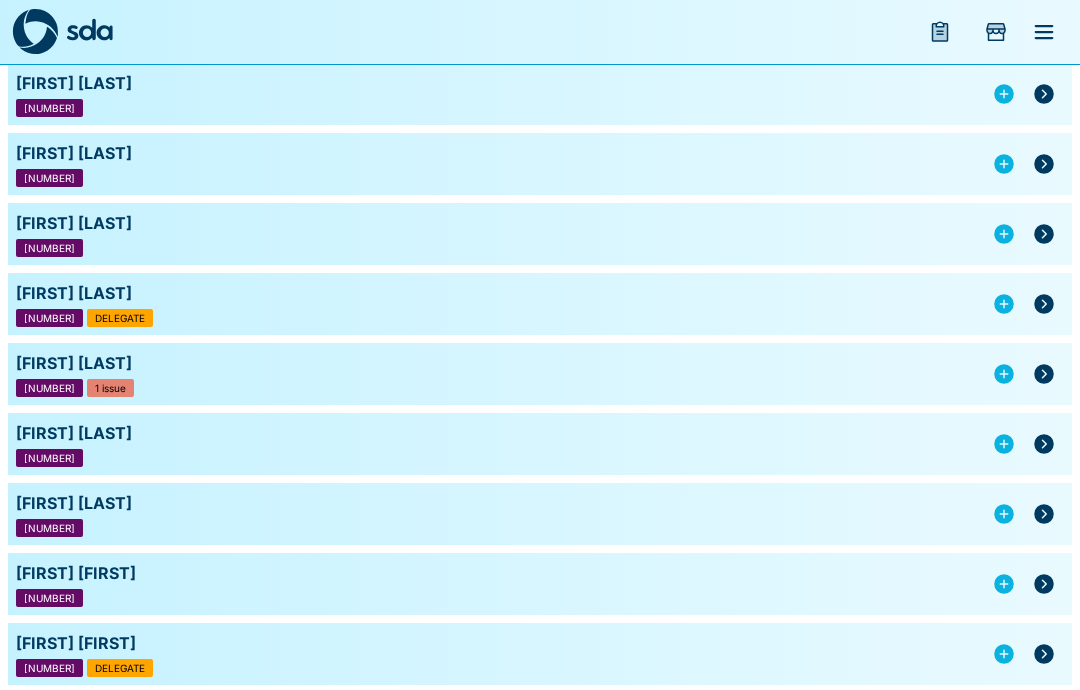 scroll, scrollTop: 312, scrollLeft: 0, axis: vertical 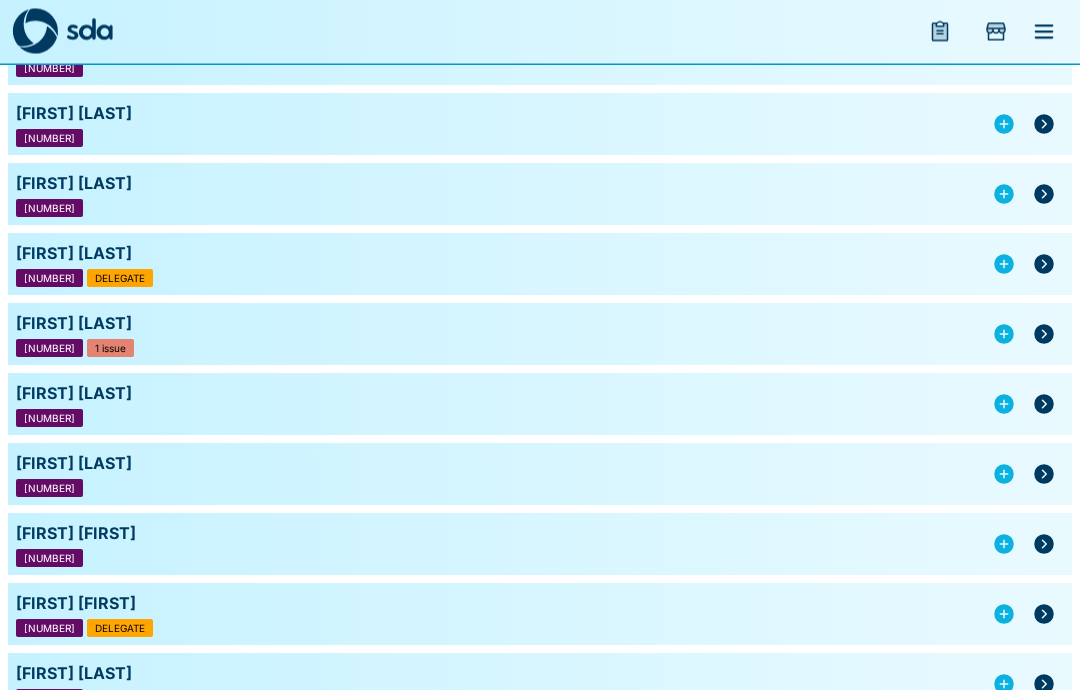 click at bounding box center [1044, 545] 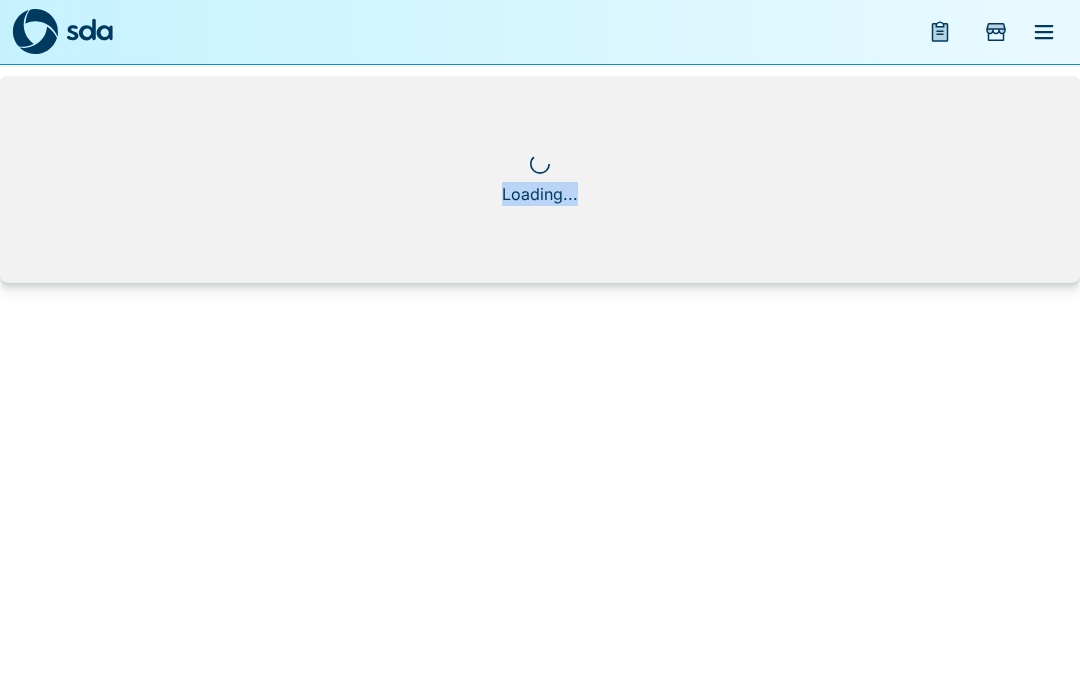 click on "Loading..." at bounding box center (540, 147) 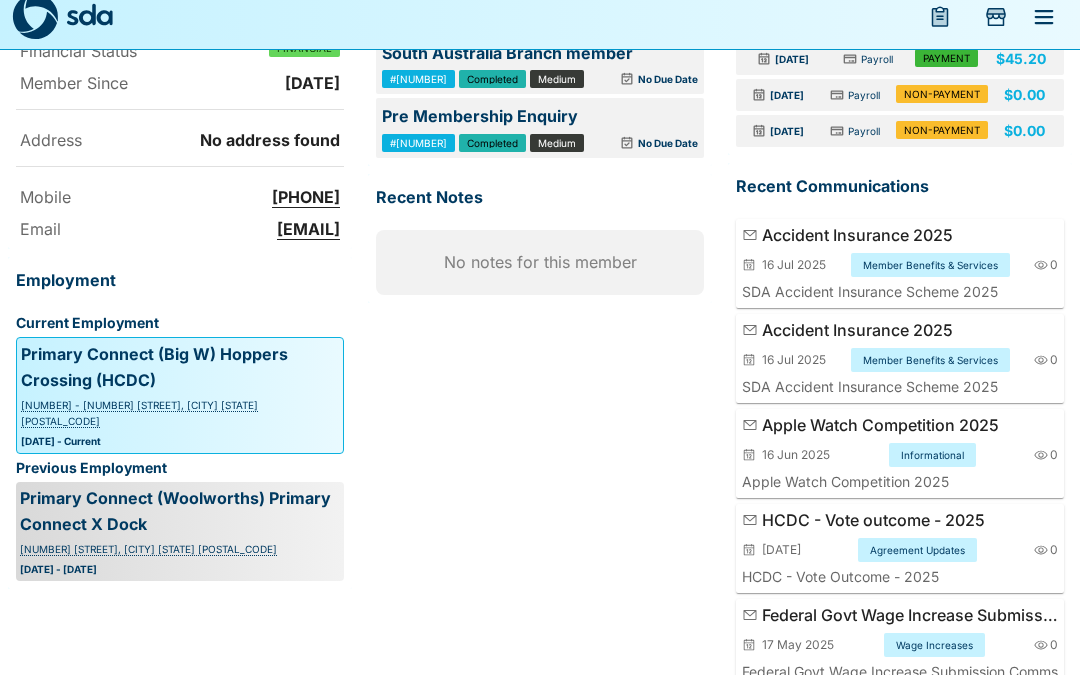 scroll, scrollTop: 248, scrollLeft: 0, axis: vertical 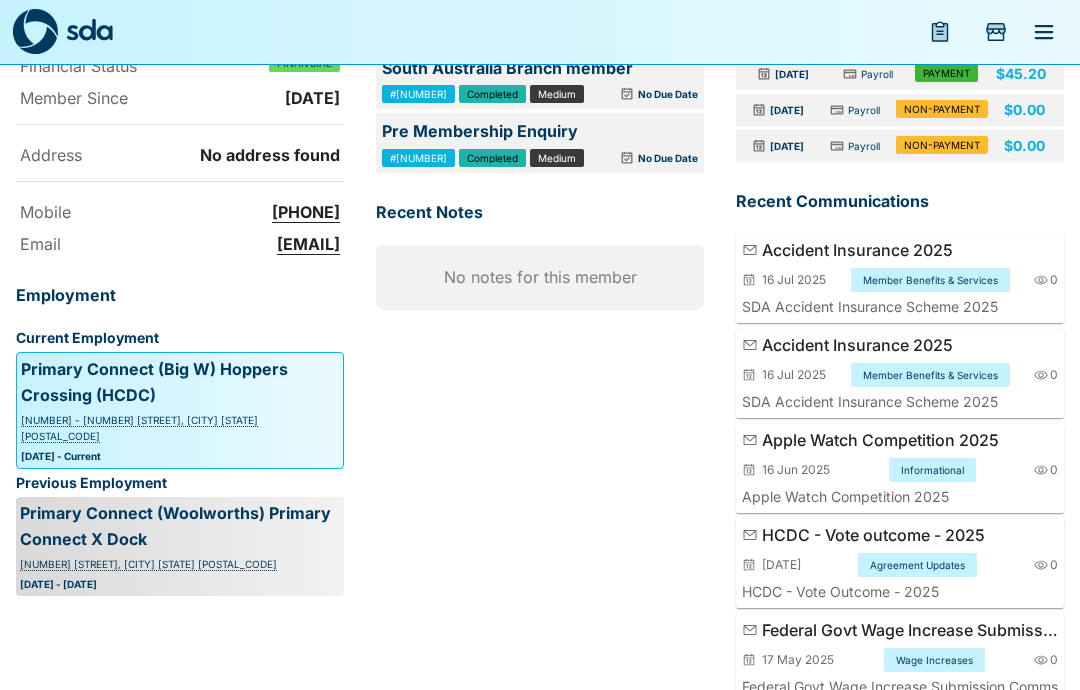 click on "[DATE] Informational 0" at bounding box center [900, 470] 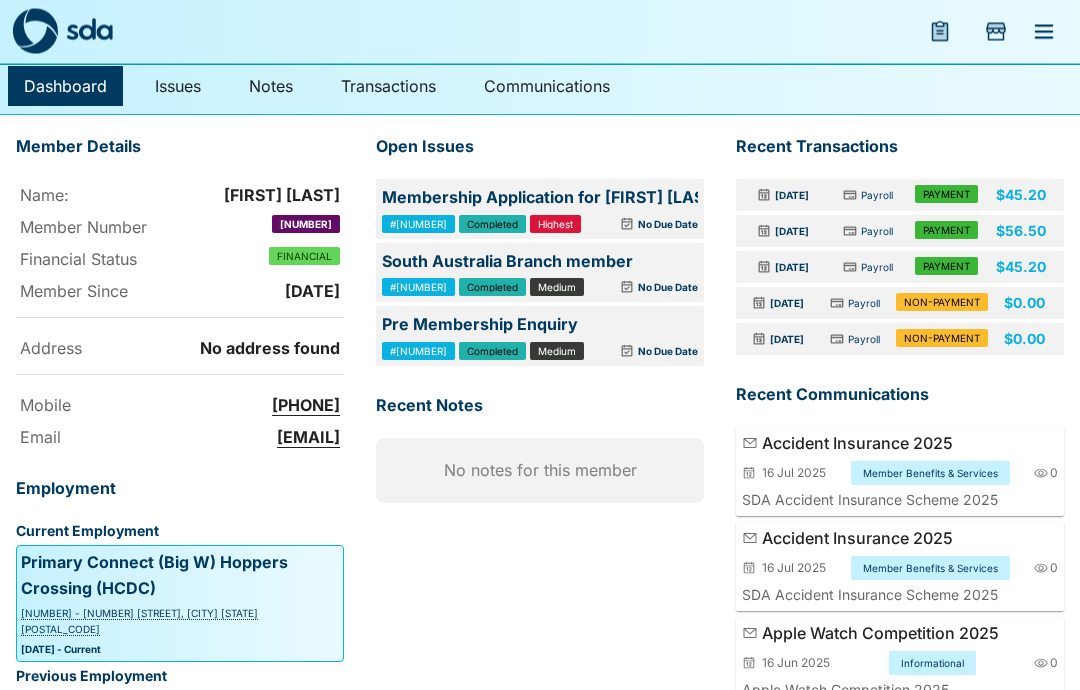scroll, scrollTop: 0, scrollLeft: 0, axis: both 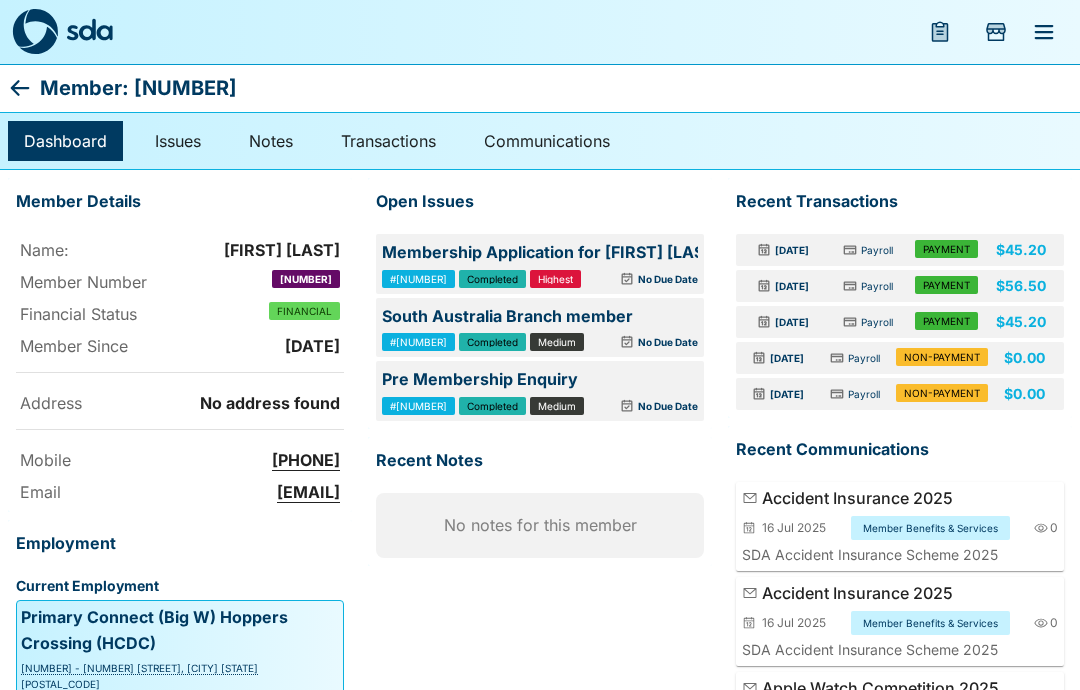 click on "Member: [NUMBER]" at bounding box center [540, 88] 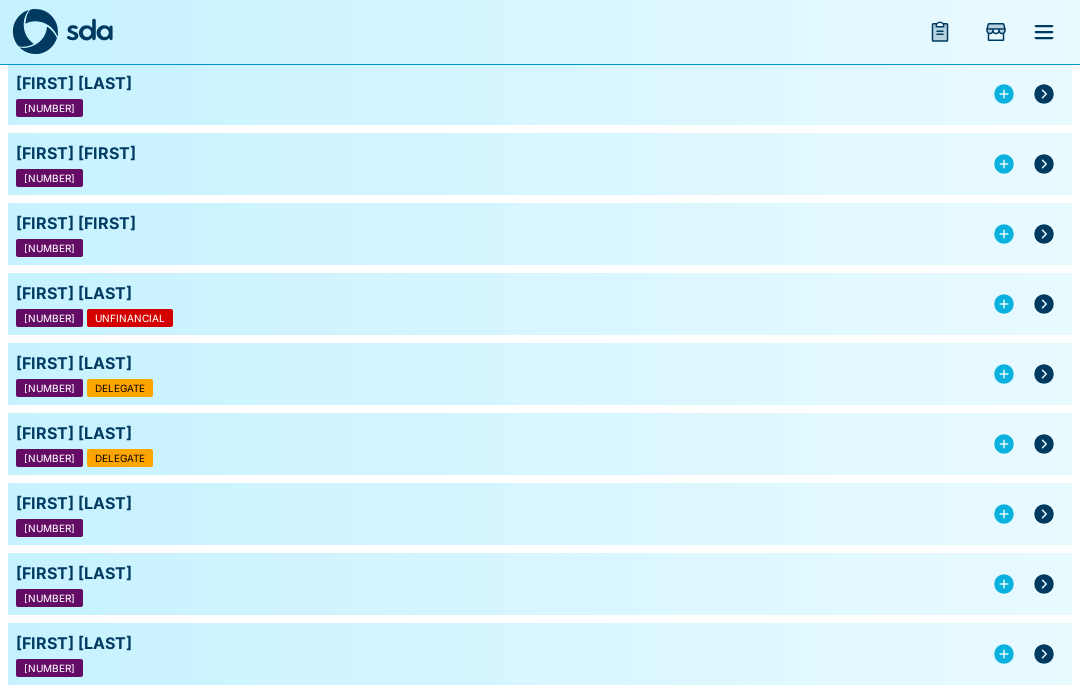 scroll, scrollTop: 1263, scrollLeft: 0, axis: vertical 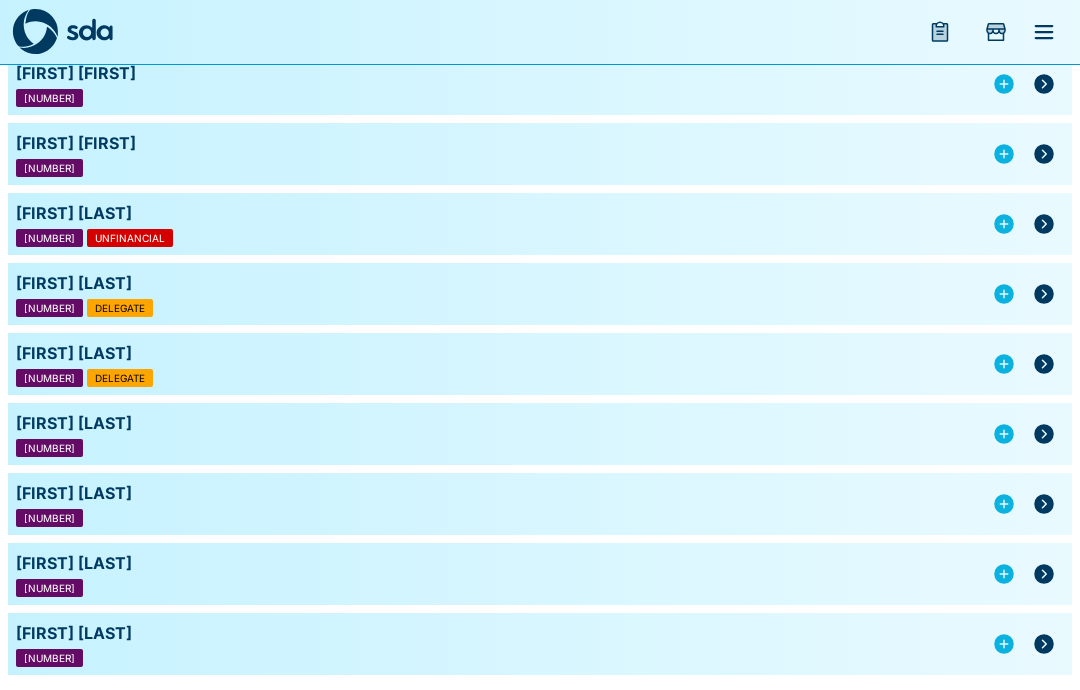 click 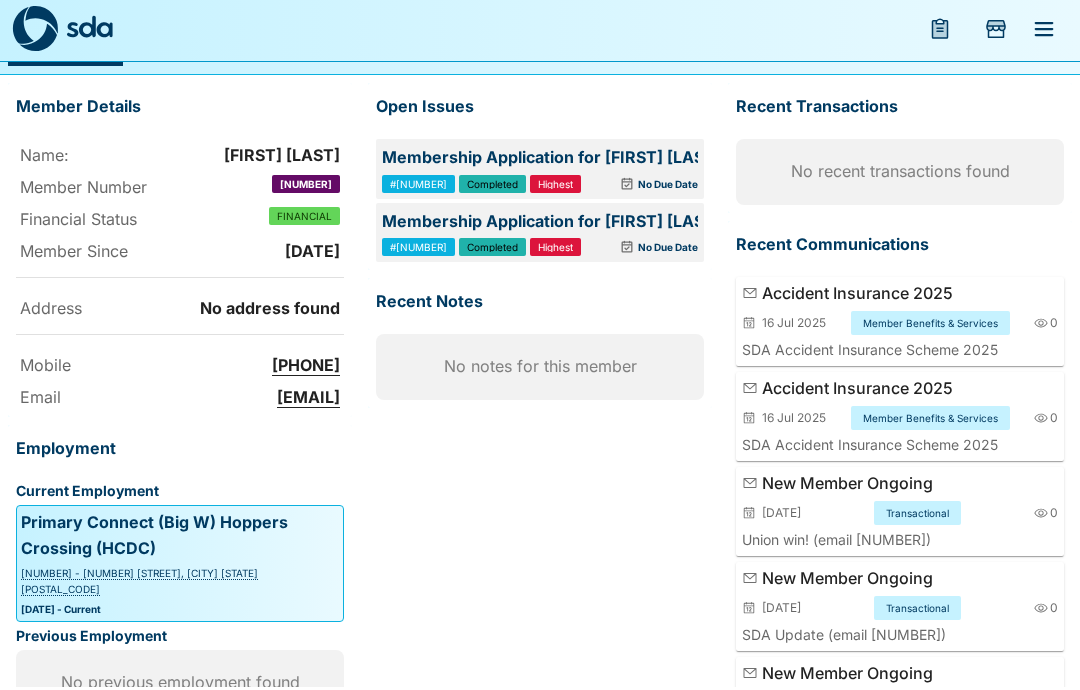 scroll, scrollTop: 0, scrollLeft: 0, axis: both 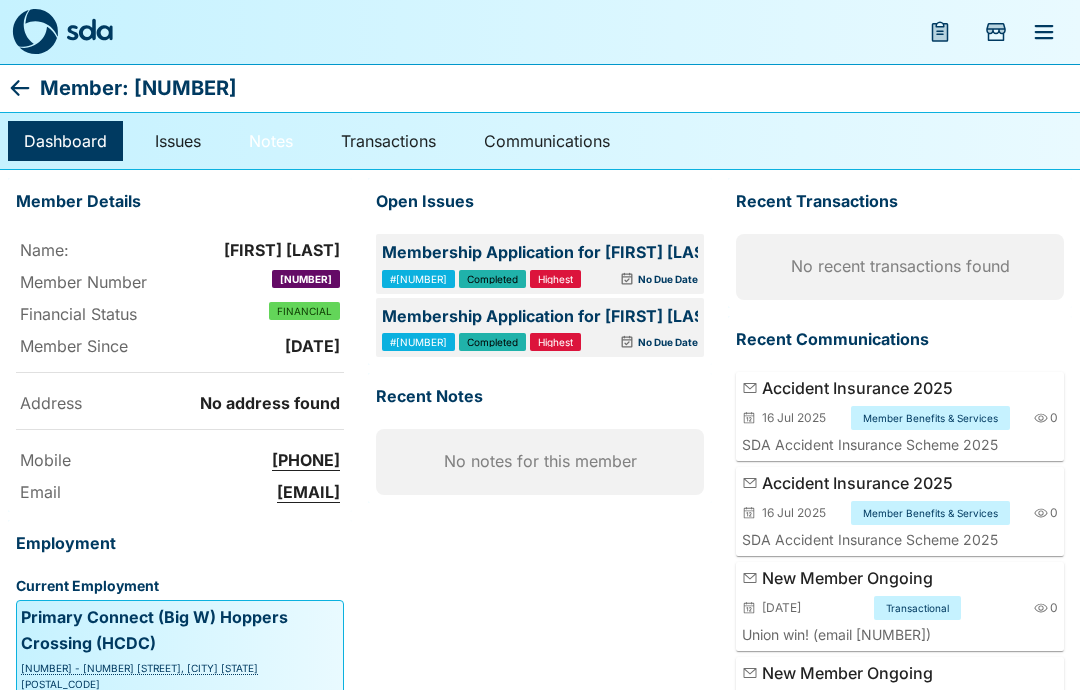 click on "Notes" at bounding box center [271, 141] 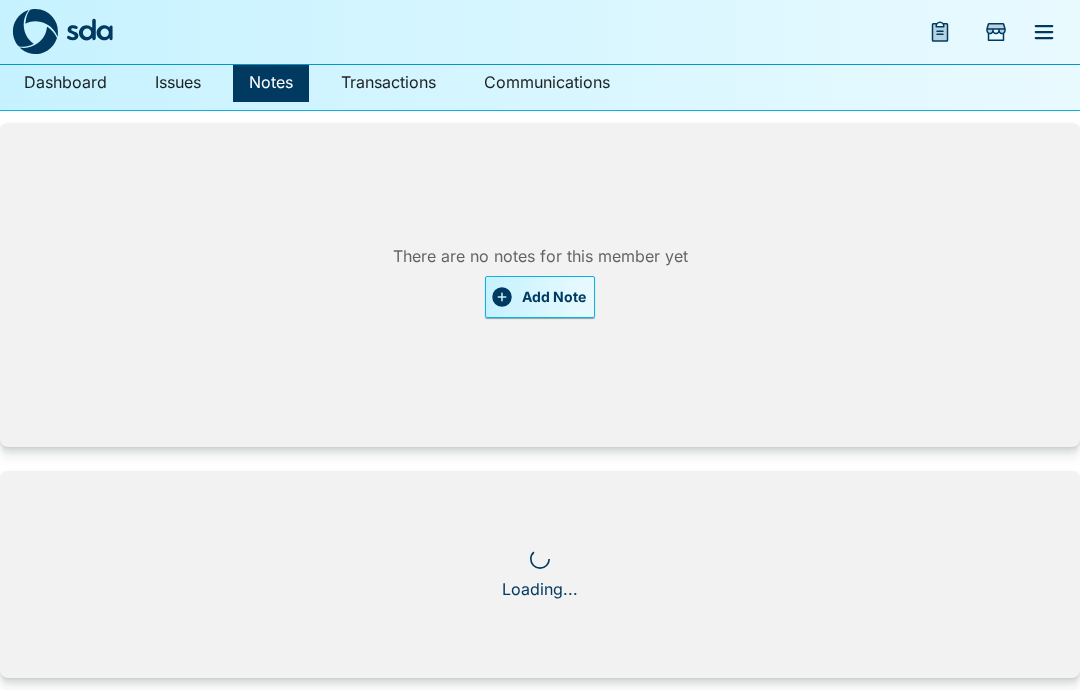 scroll, scrollTop: 0, scrollLeft: 0, axis: both 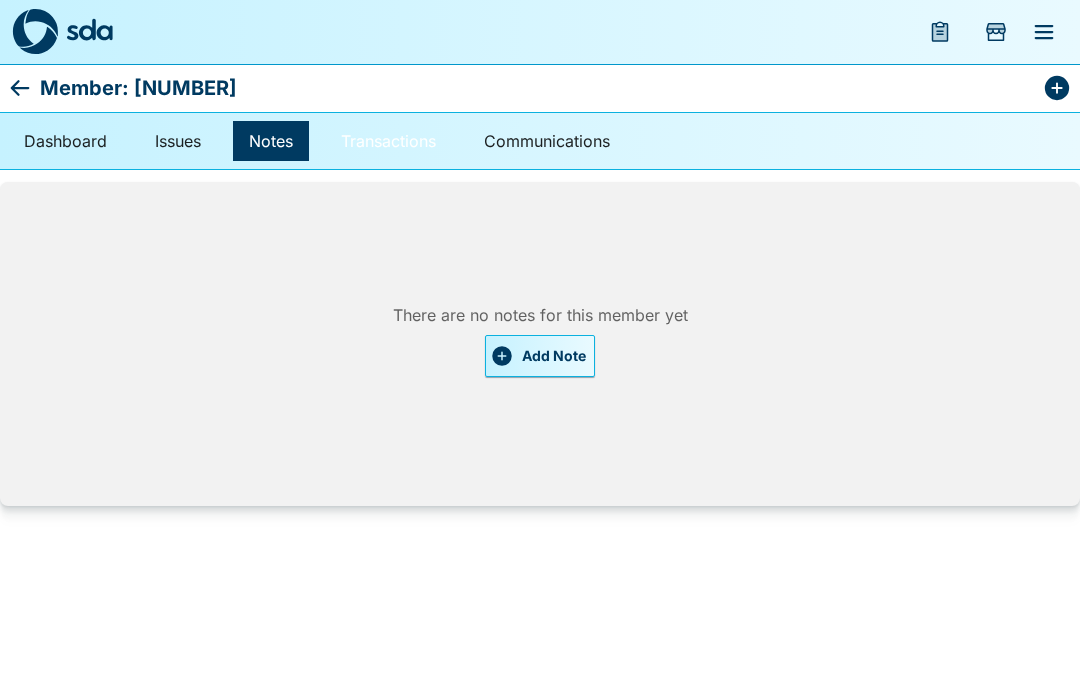 click on "Transactions" at bounding box center [388, 141] 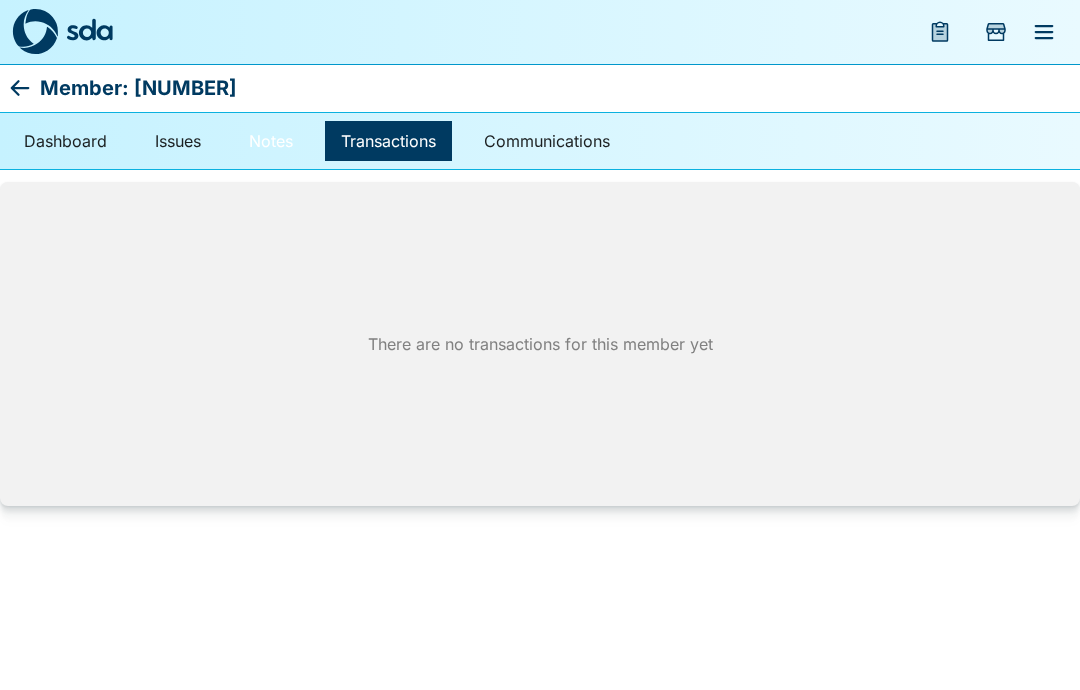 click on "Notes" at bounding box center (271, 141) 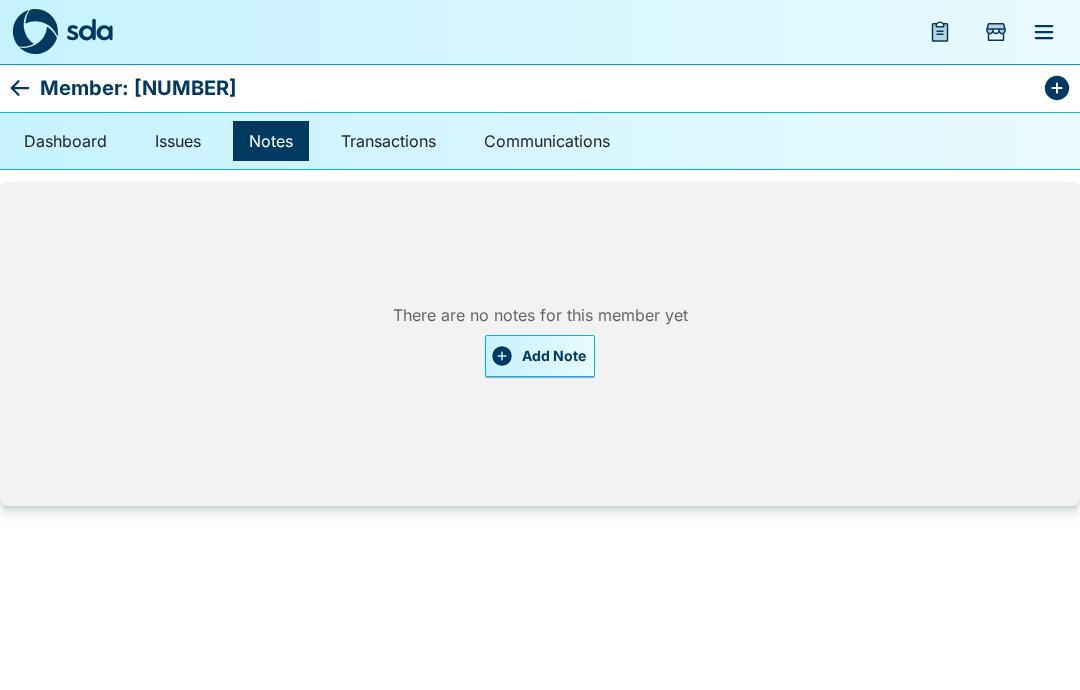 click on "Add Note" at bounding box center (540, 356) 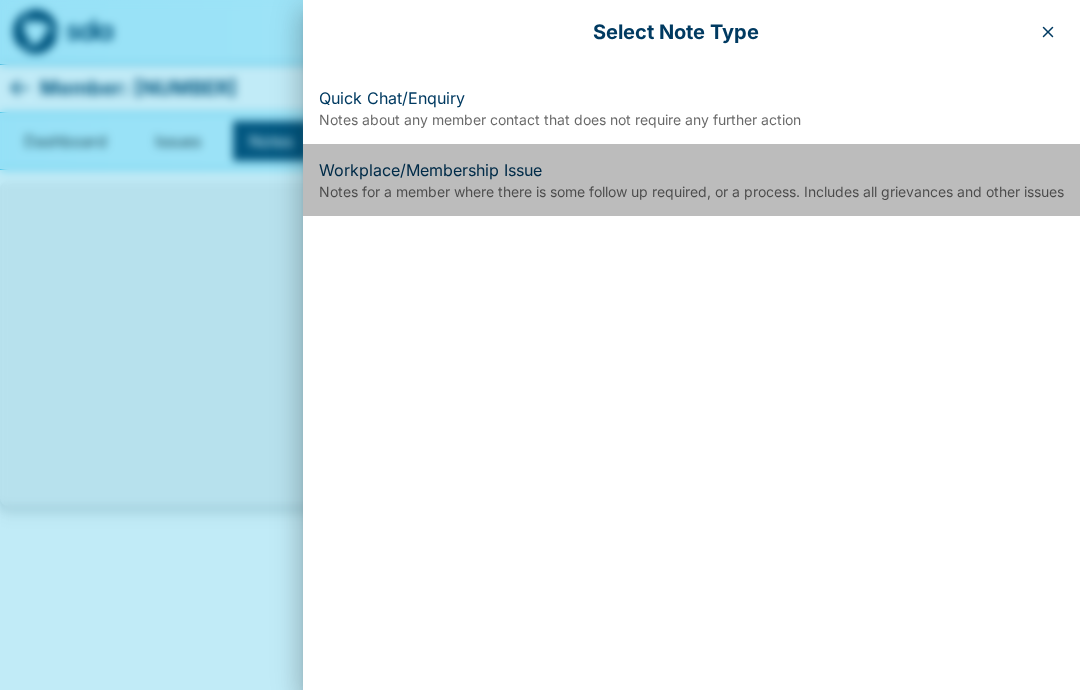 click on "Notes for a member where there is some follow up required, or a process. Includes all grievances and other issues" at bounding box center (691, 192) 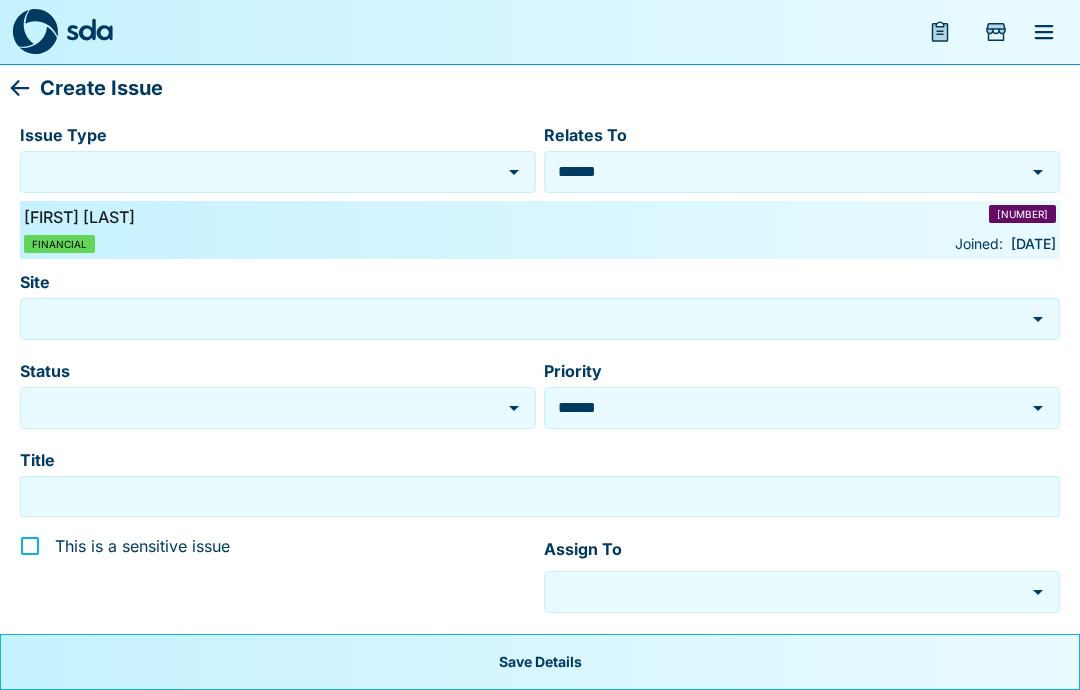 type on "**********" 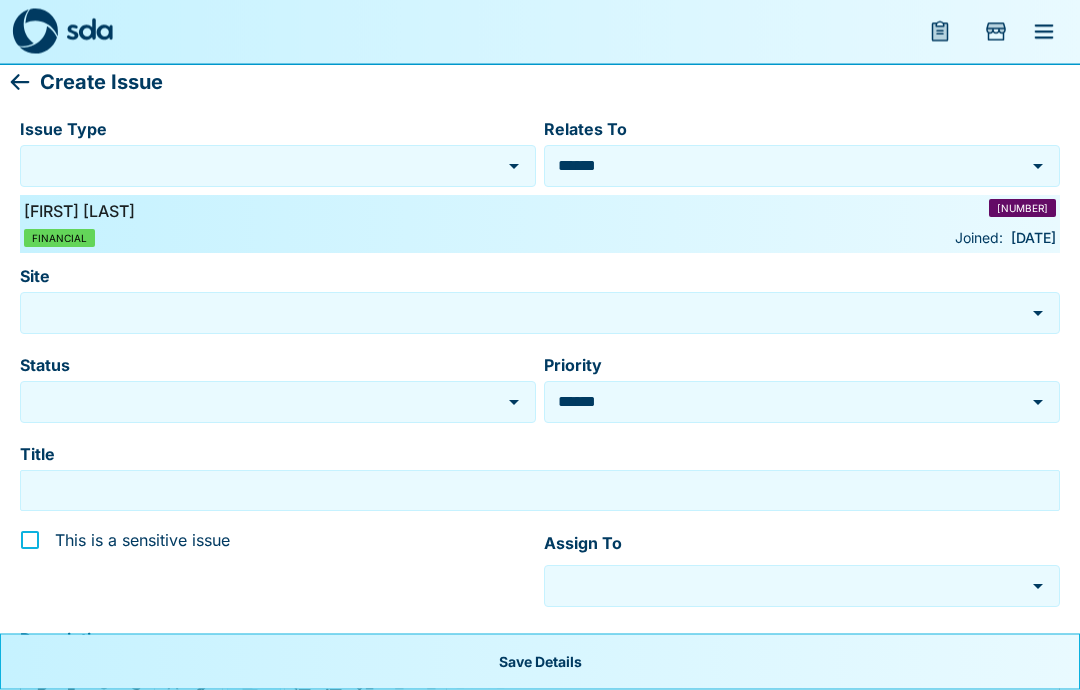 scroll, scrollTop: 0, scrollLeft: 0, axis: both 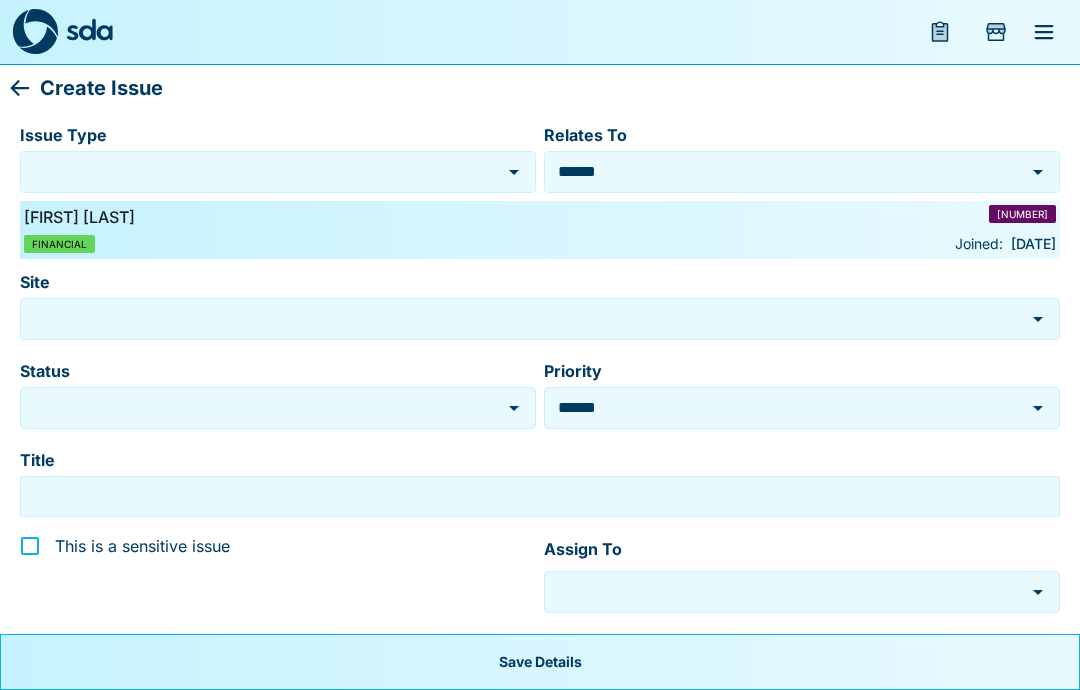 click at bounding box center (514, 172) 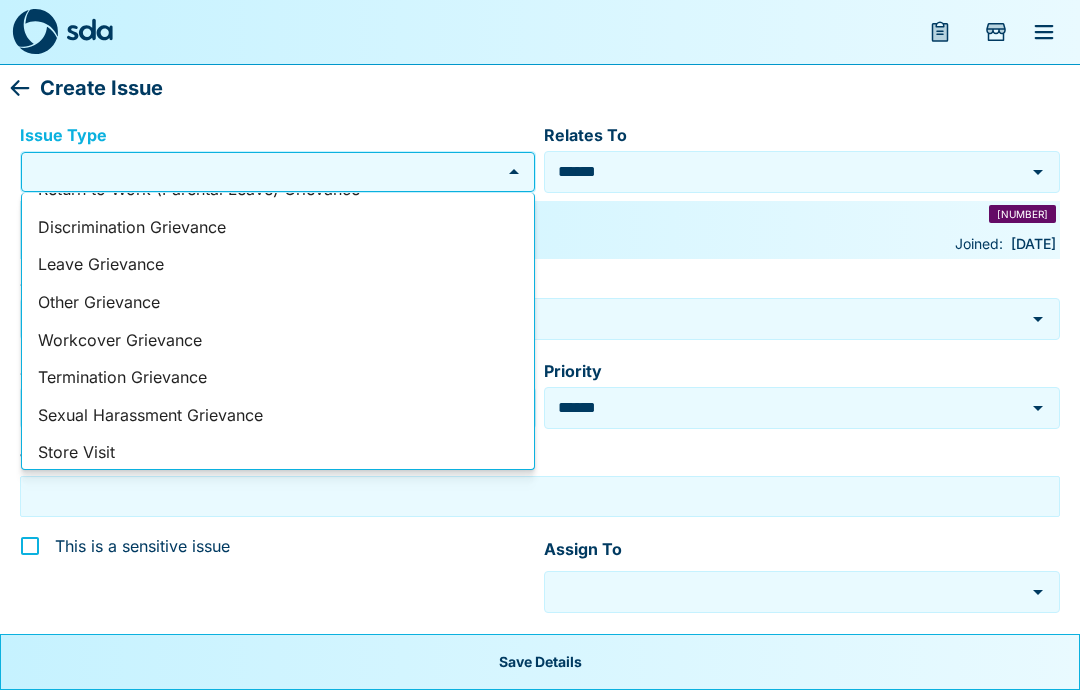 scroll, scrollTop: 284, scrollLeft: 0, axis: vertical 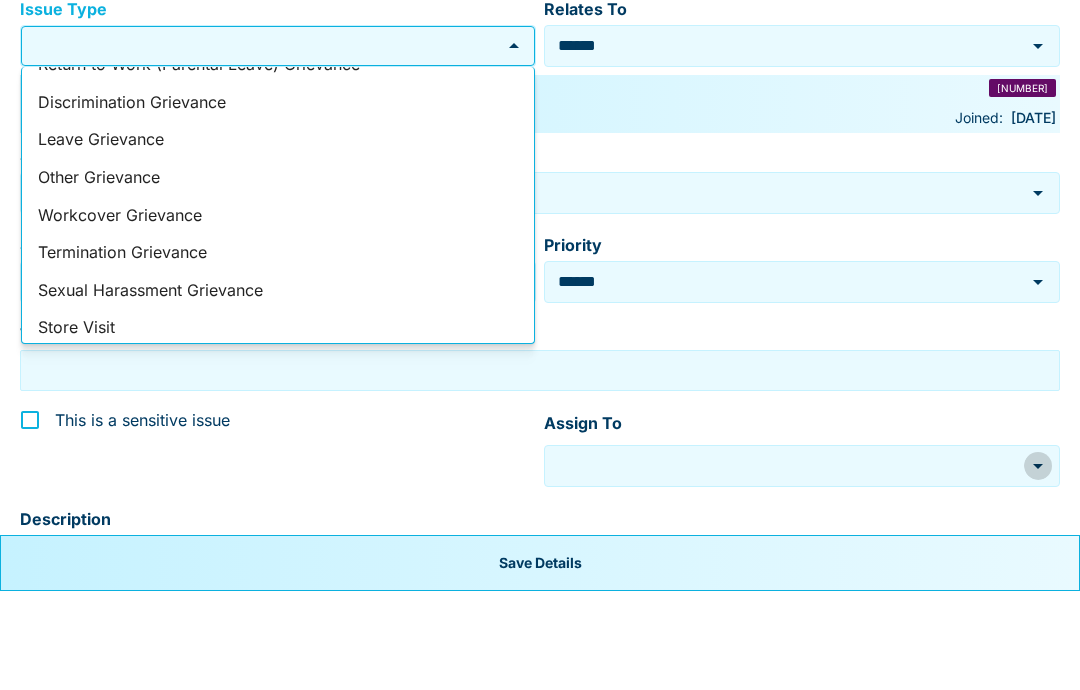 click 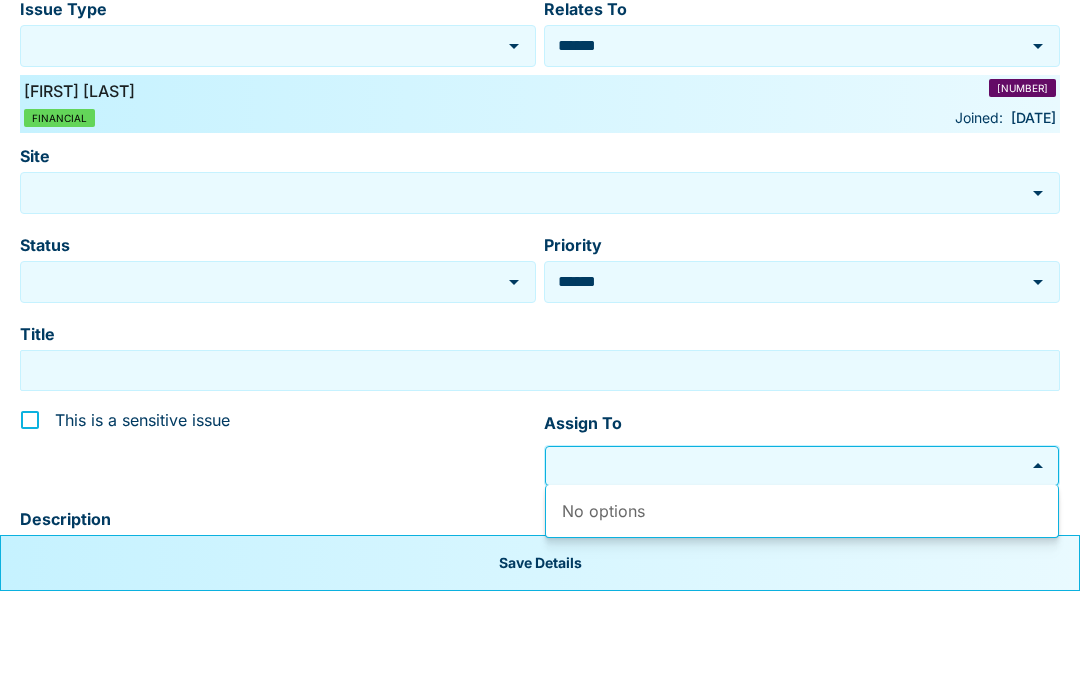 click on "No options" at bounding box center [802, 610] 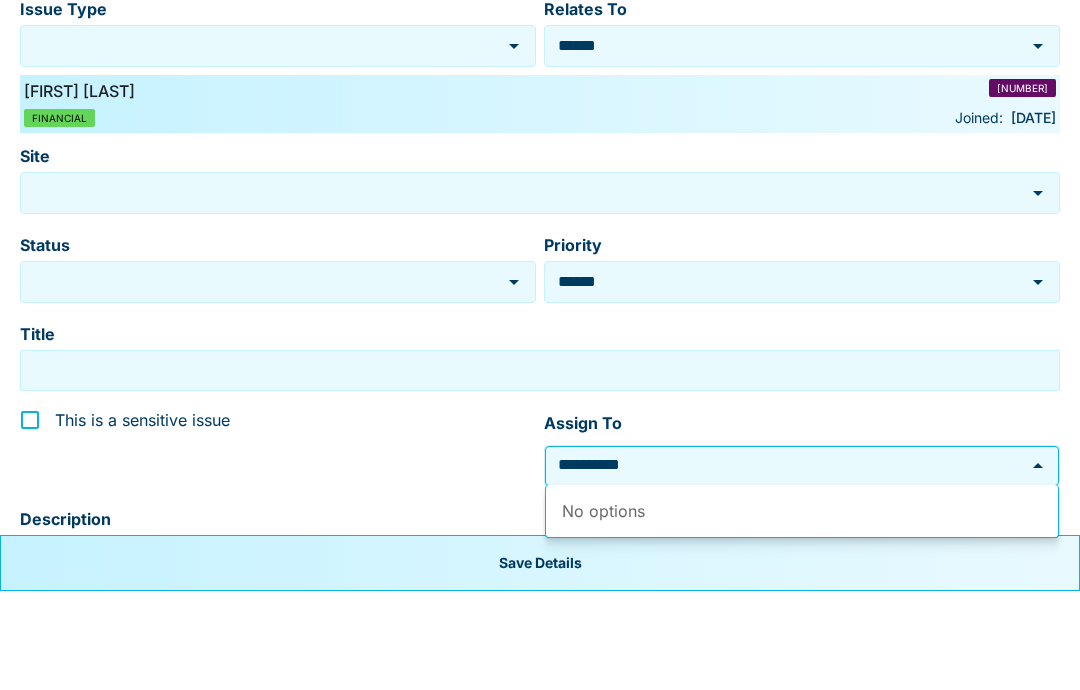 click at bounding box center [1038, 292] 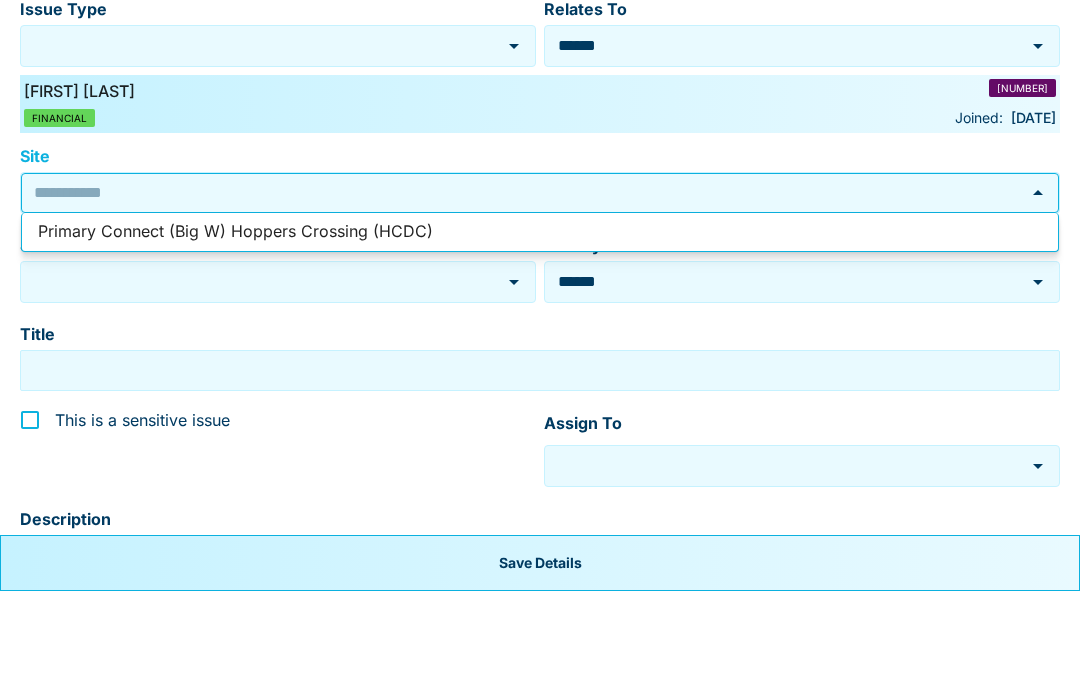 click on "Primary Connect (Big W) Hoppers Crossing (HCDC)" at bounding box center [540, 331] 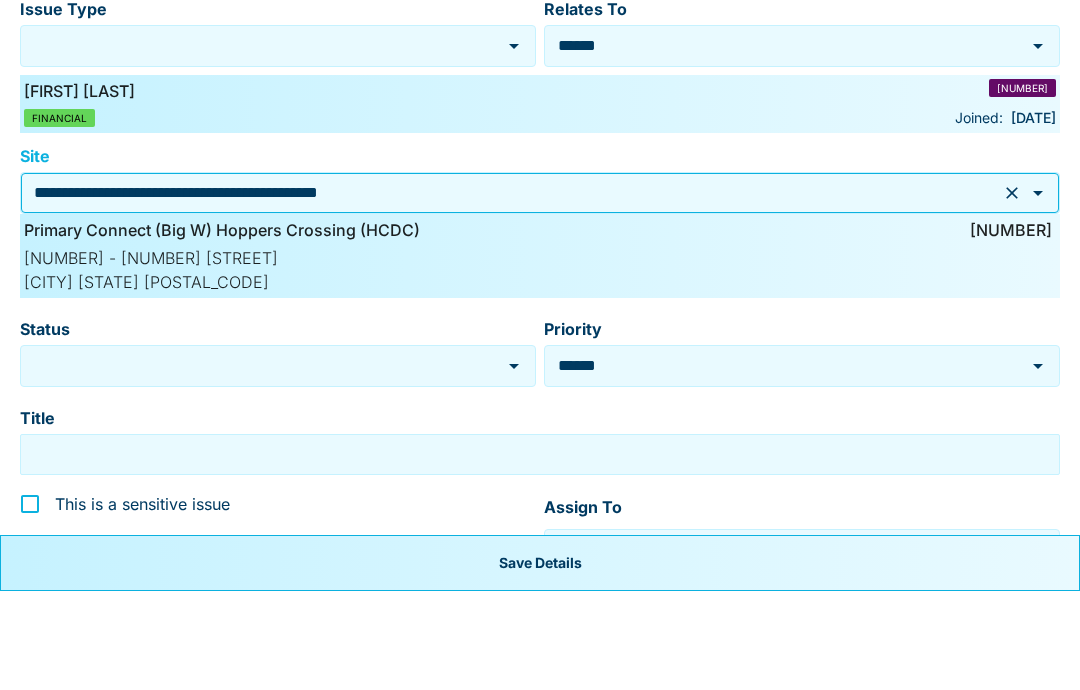 type on "**********" 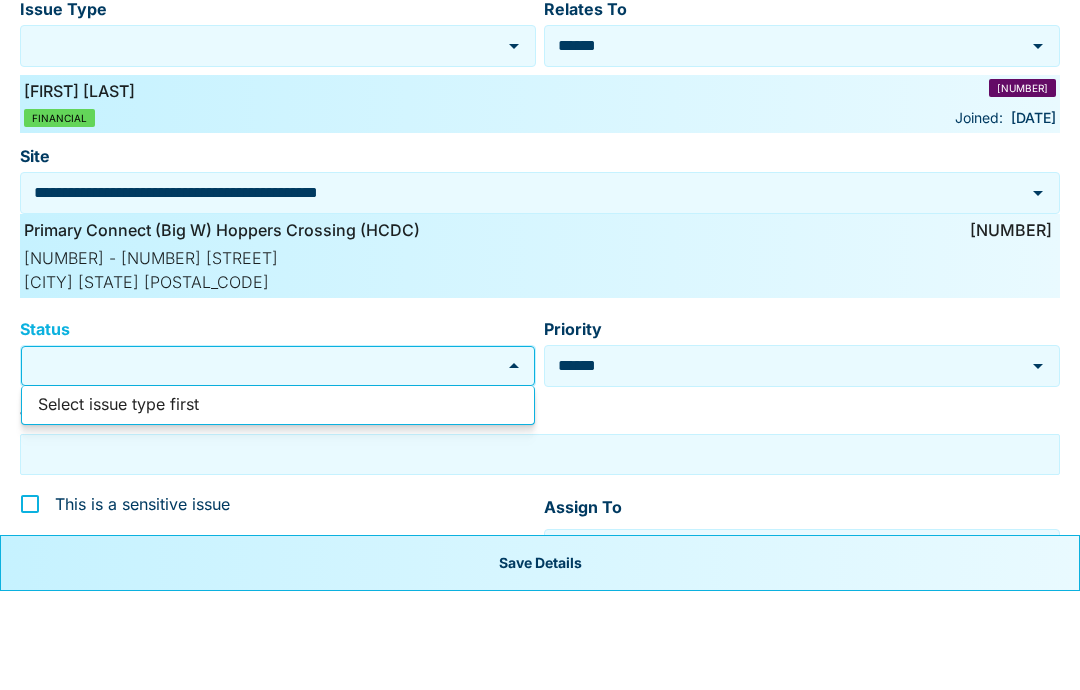 click on "Select issue type first" at bounding box center [278, 504] 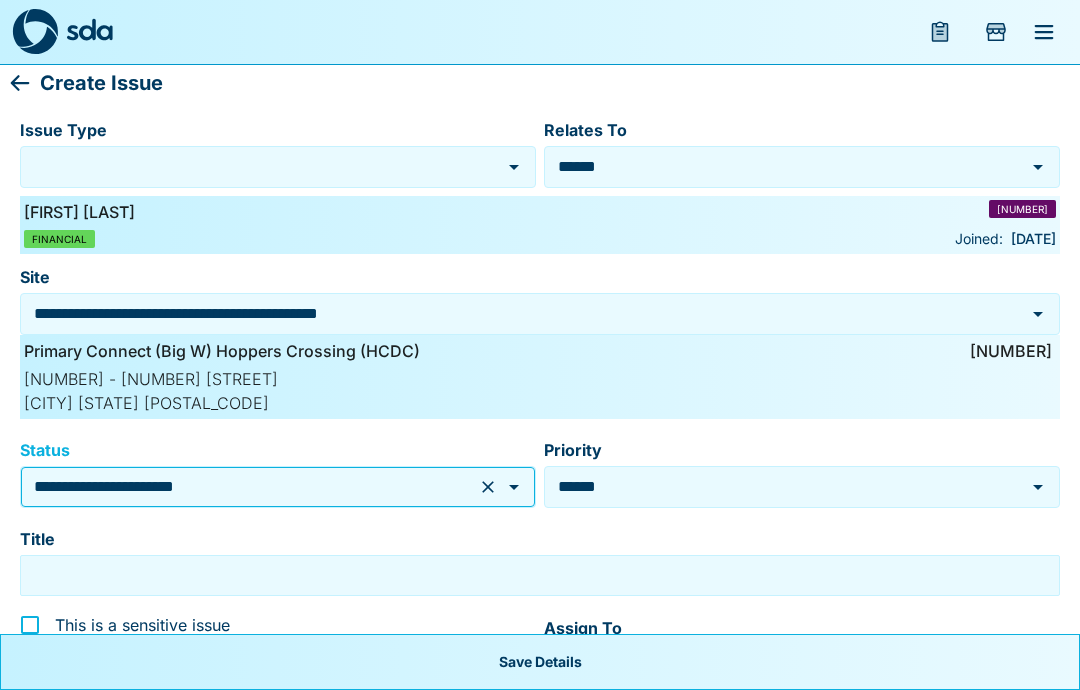 scroll, scrollTop: 1, scrollLeft: 0, axis: vertical 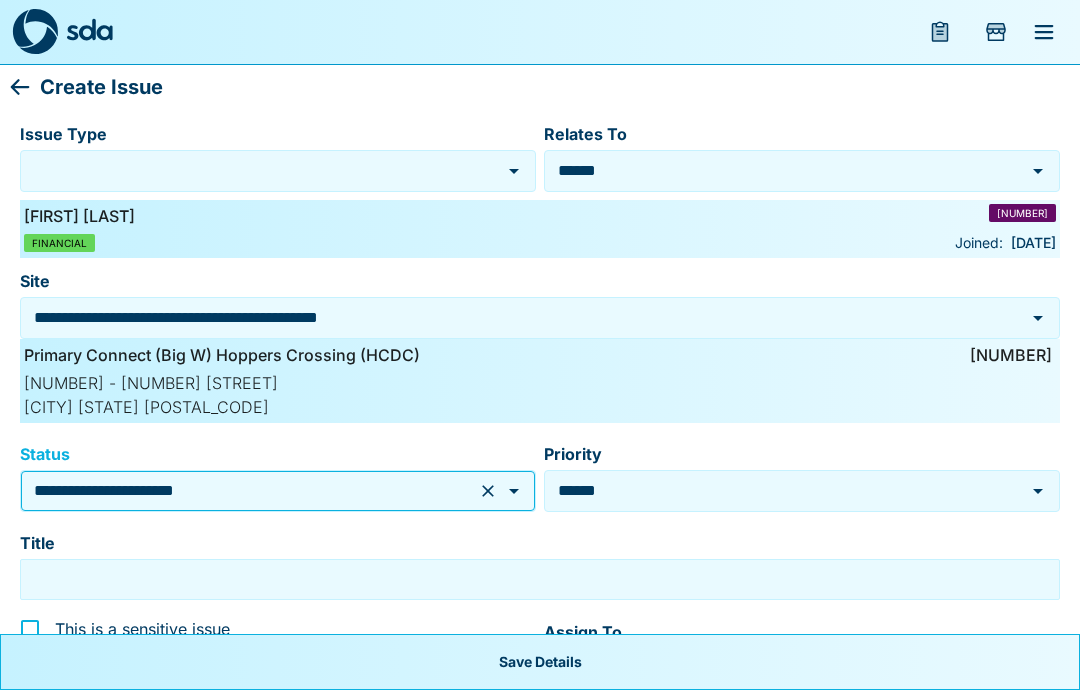 click 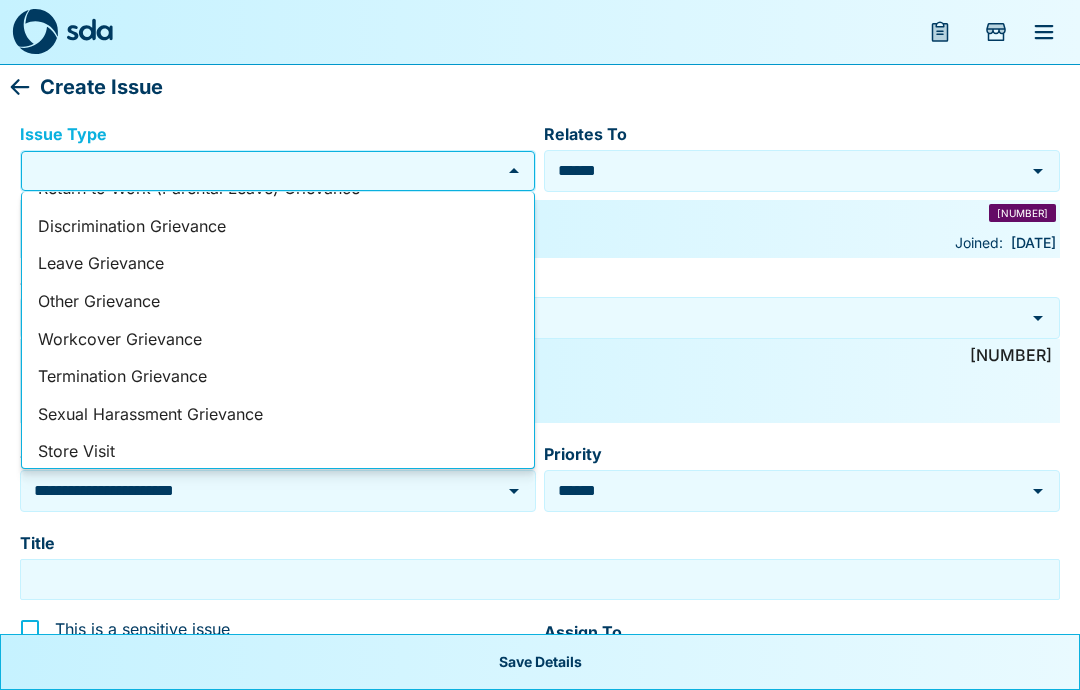 scroll, scrollTop: 284, scrollLeft: 0, axis: vertical 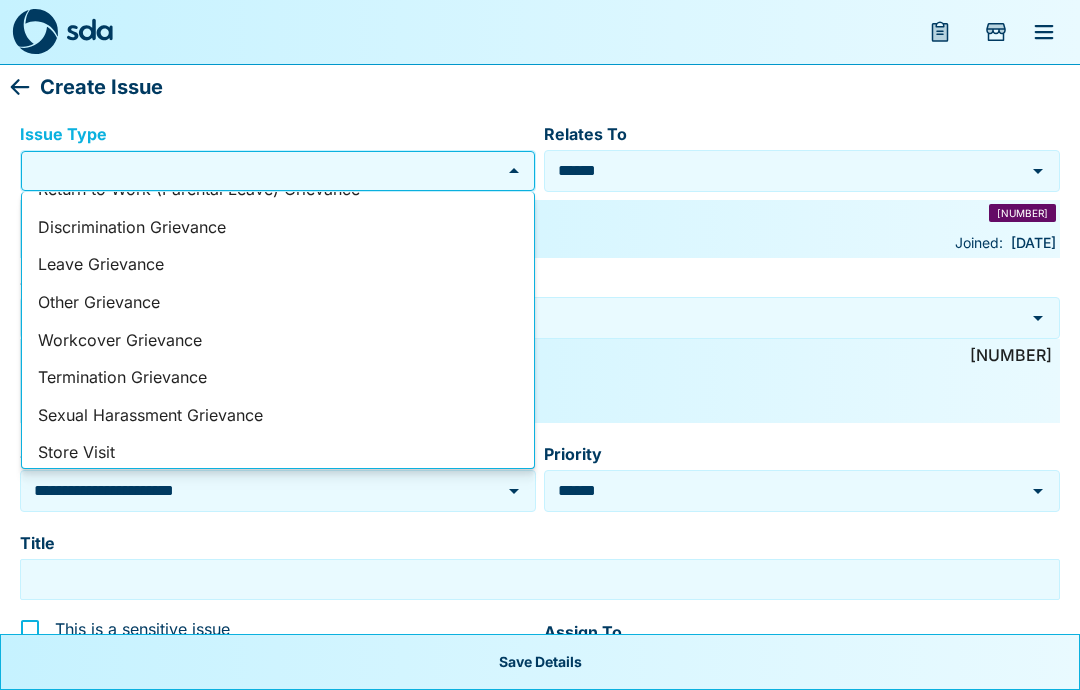 click on "SDA Admin/Meeting" at bounding box center (278, 491) 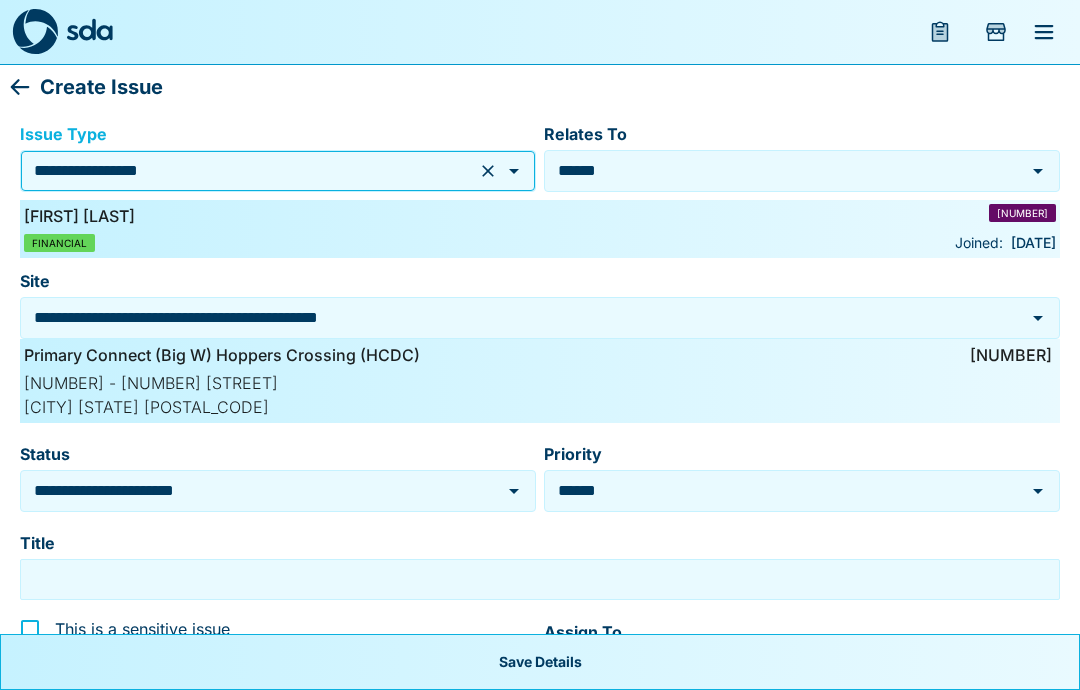 type on "*******" 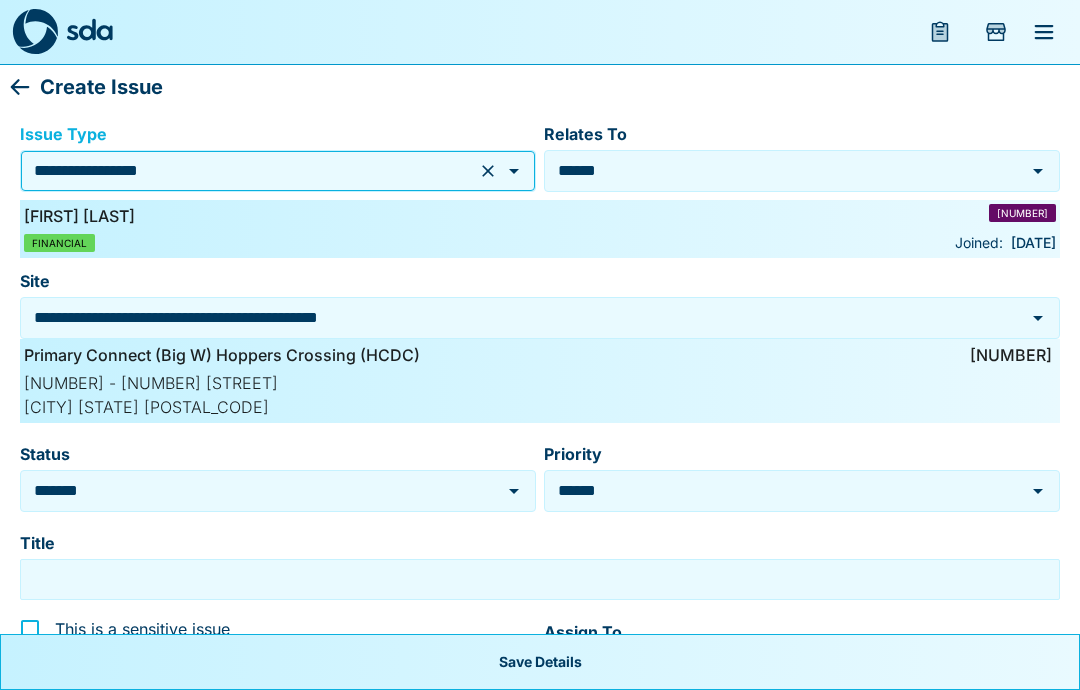click on "Relates To ******" at bounding box center [802, 171] 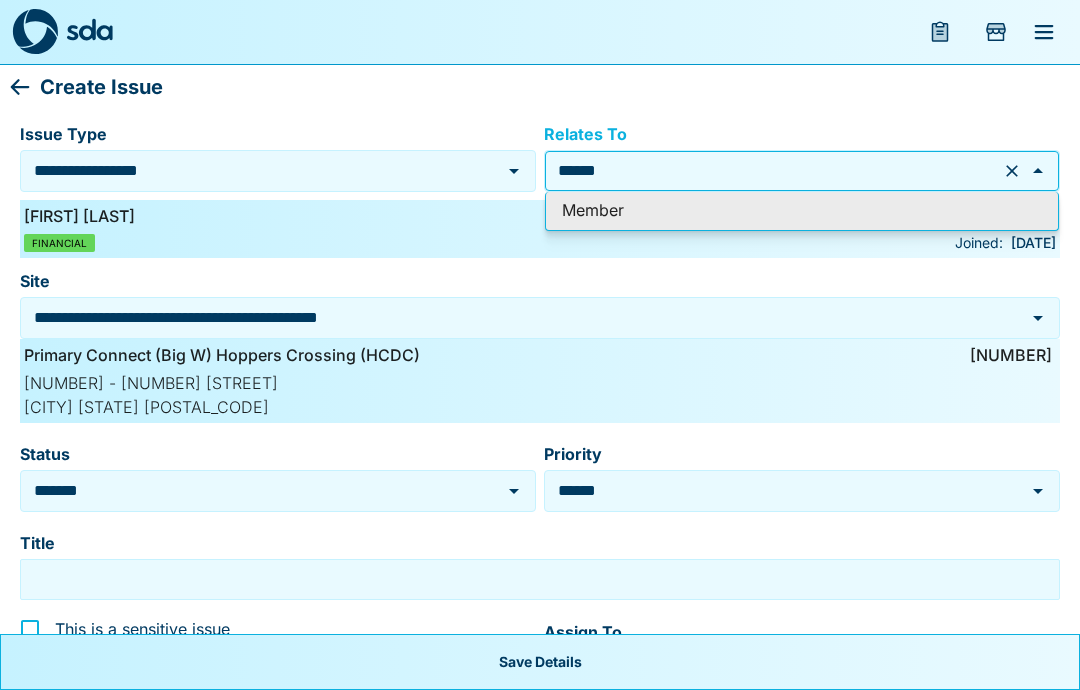 click 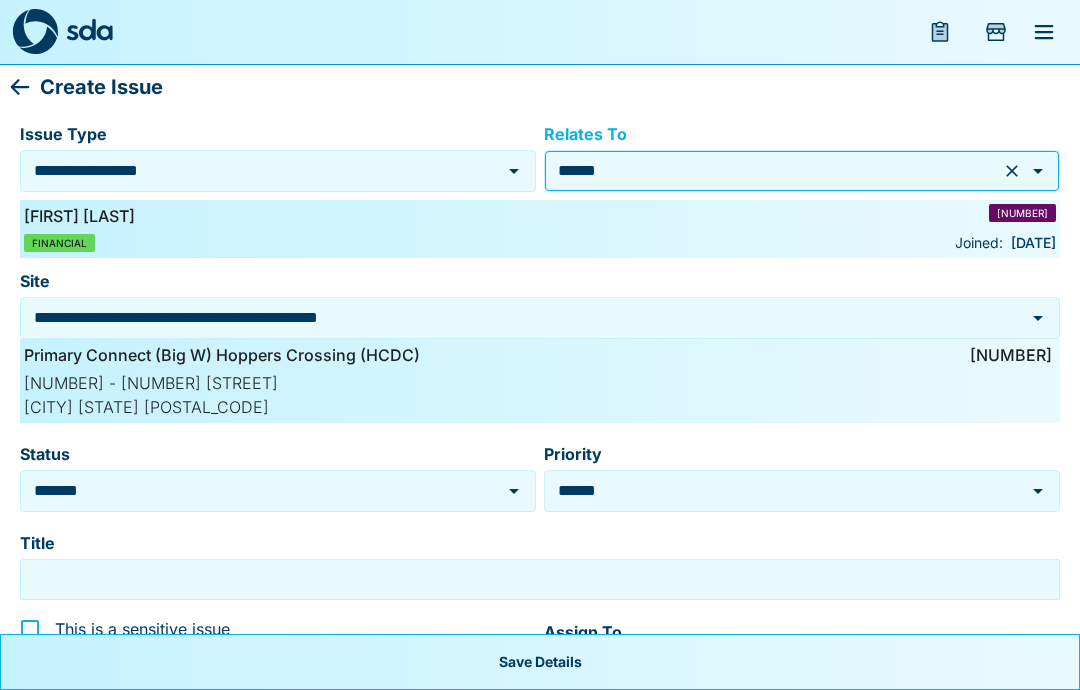 click on "Relates To ****** Relates To" at bounding box center [802, 151] 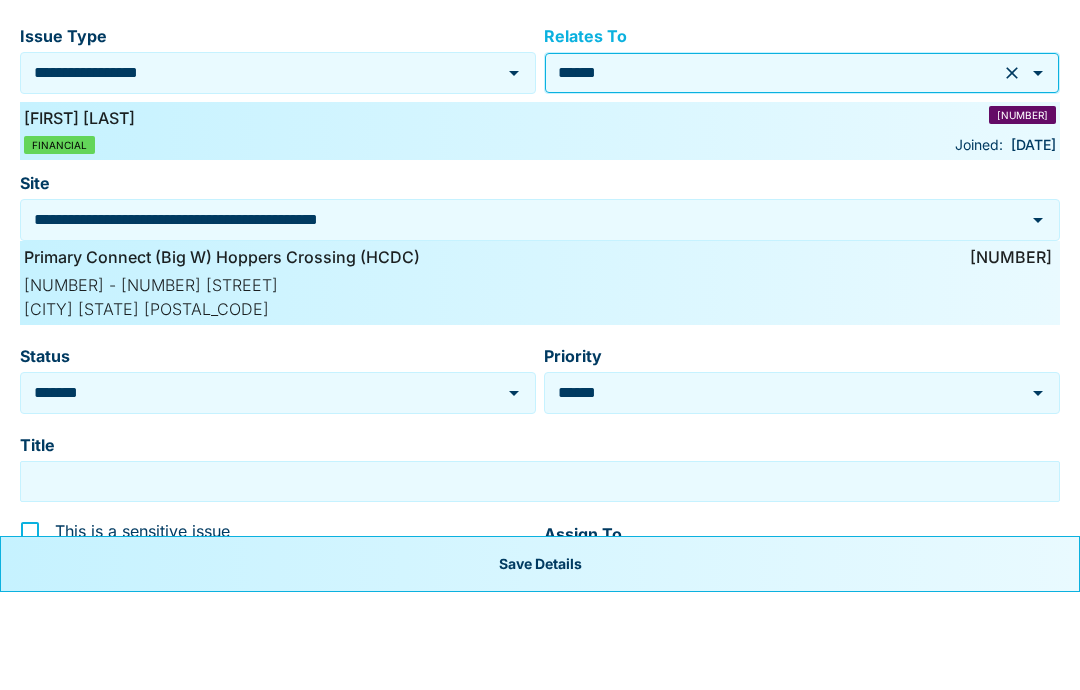 scroll, scrollTop: 12, scrollLeft: 0, axis: vertical 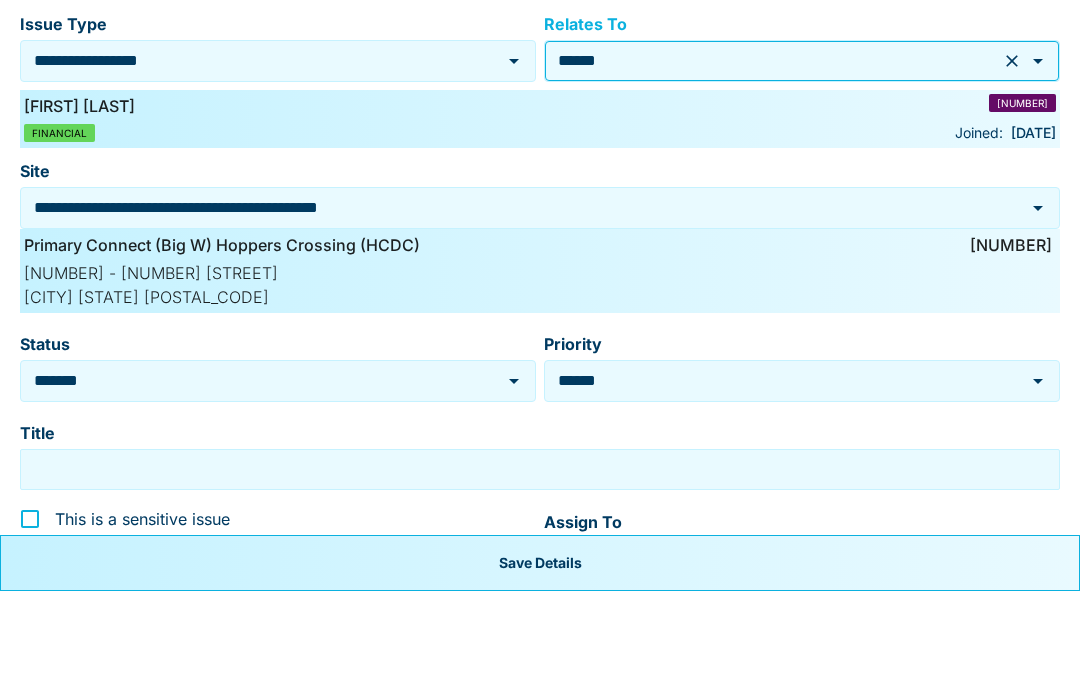 click on "Title" at bounding box center (540, 568) 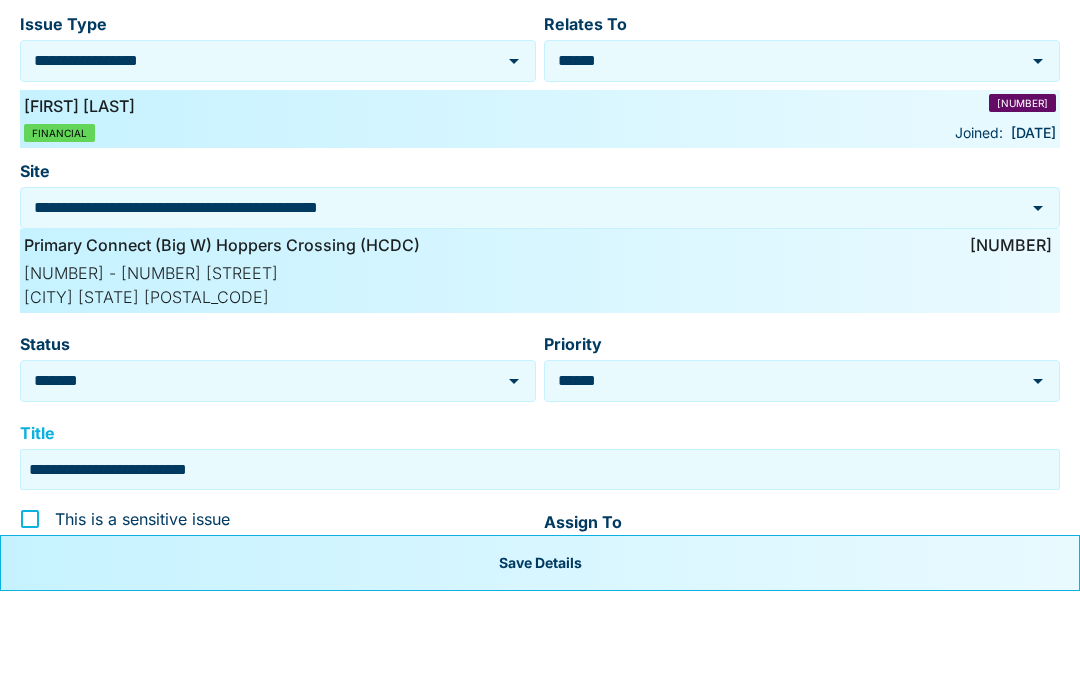 type on "**********" 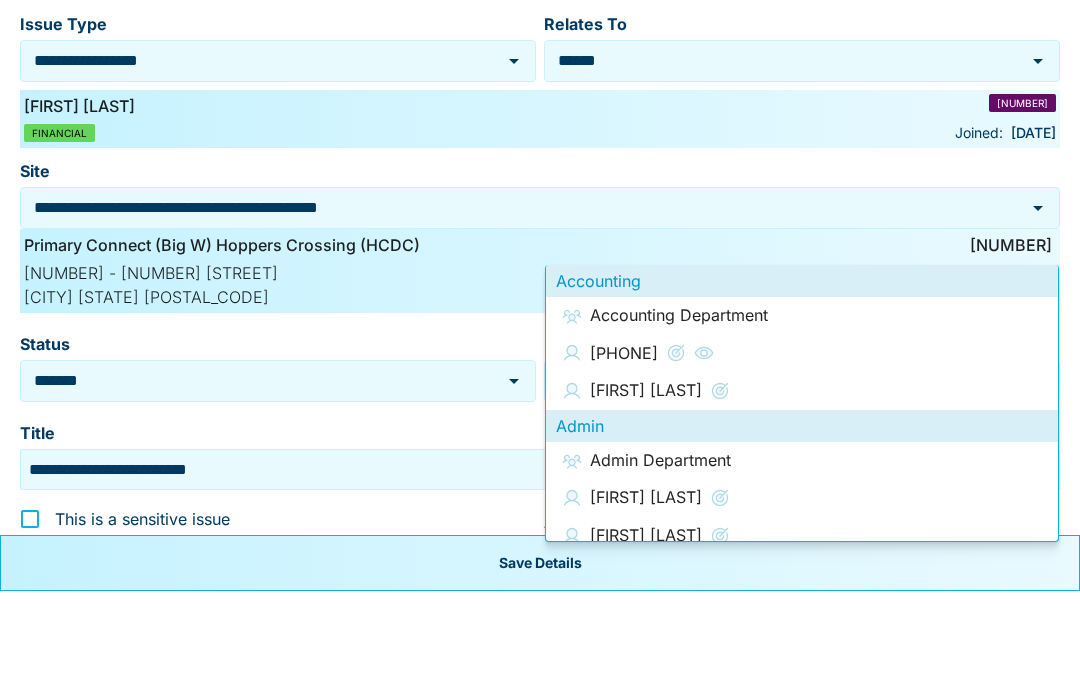 click on "[FIRST] [LAST]" at bounding box center [646, 635] 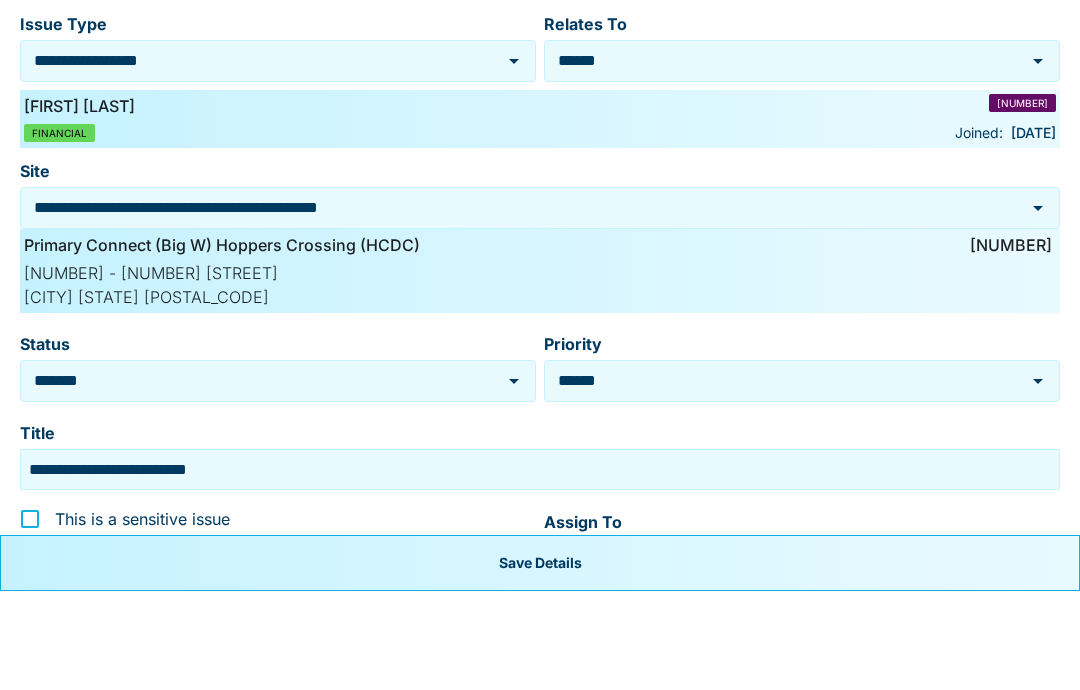 type on "**********" 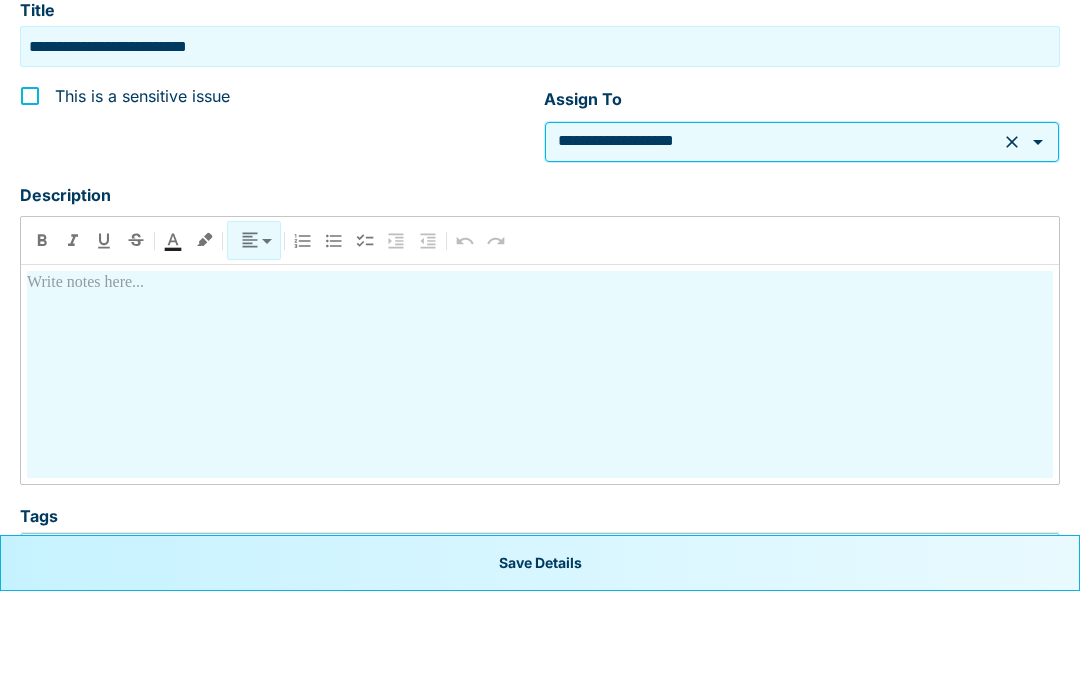 scroll, scrollTop: 470, scrollLeft: 0, axis: vertical 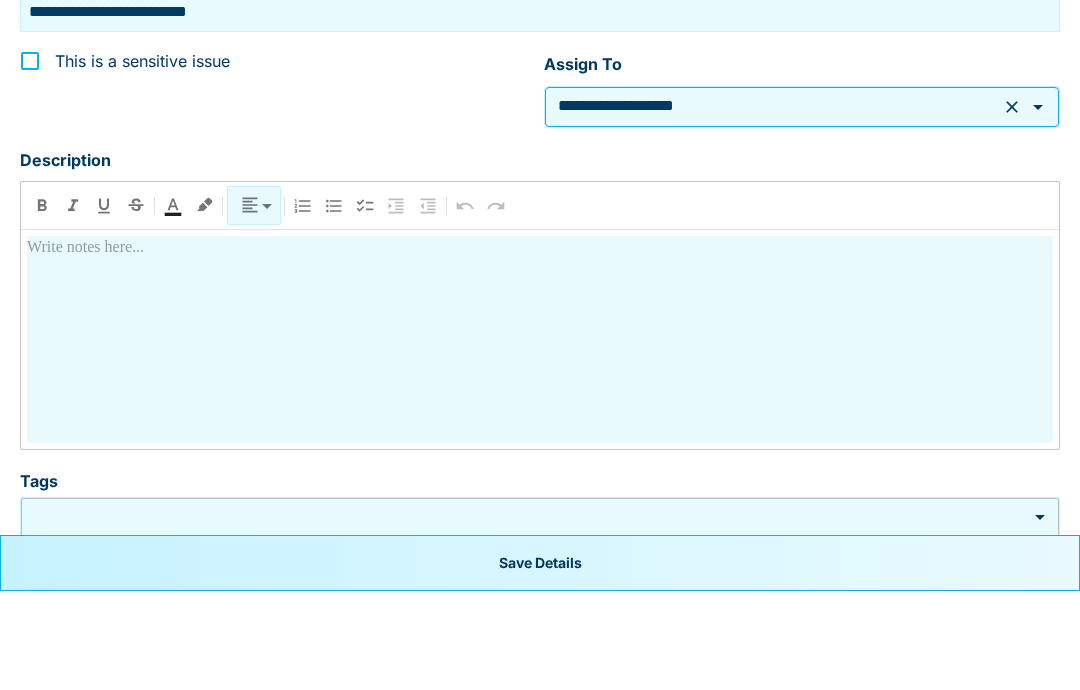 click at bounding box center (540, 438) 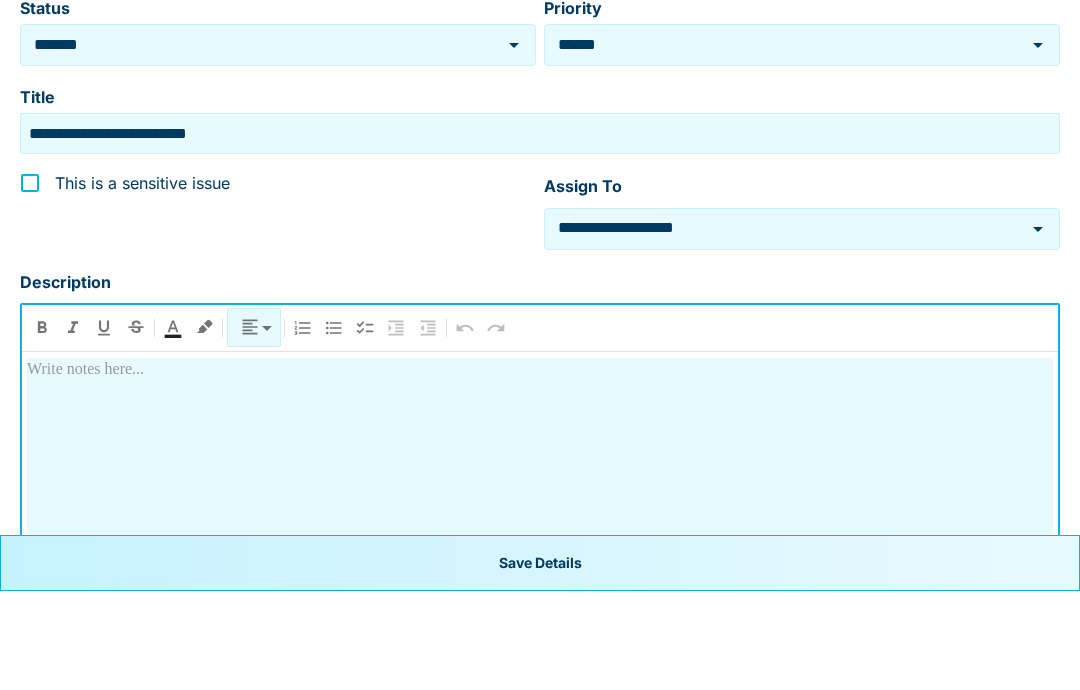 scroll, scrollTop: 349, scrollLeft: 0, axis: vertical 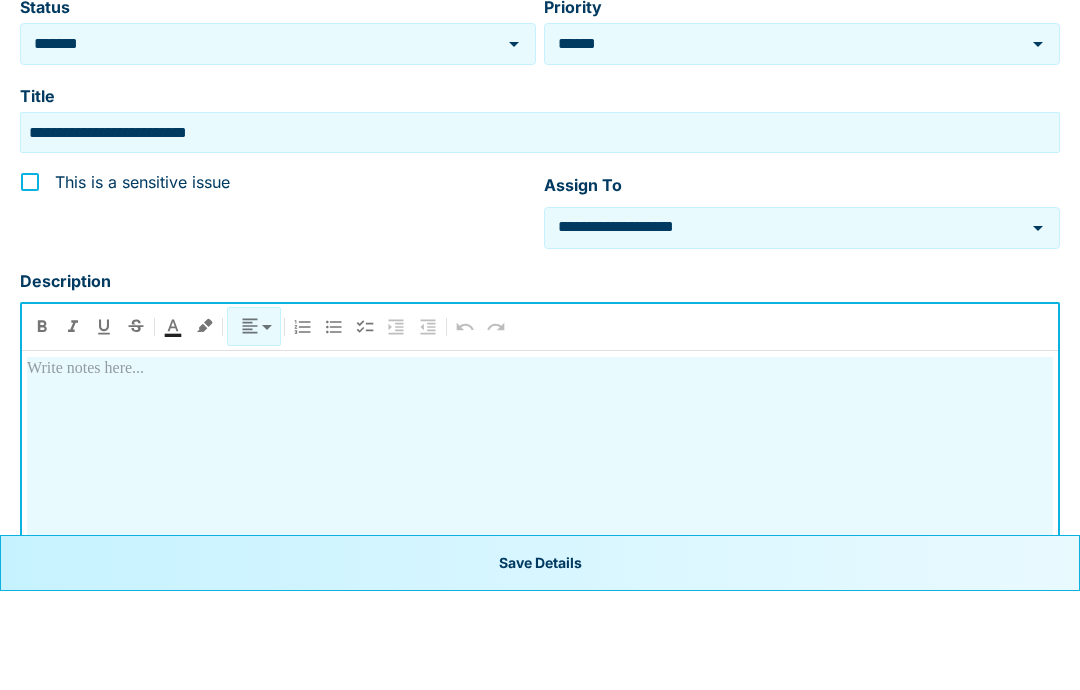 click at bounding box center [540, 559] 